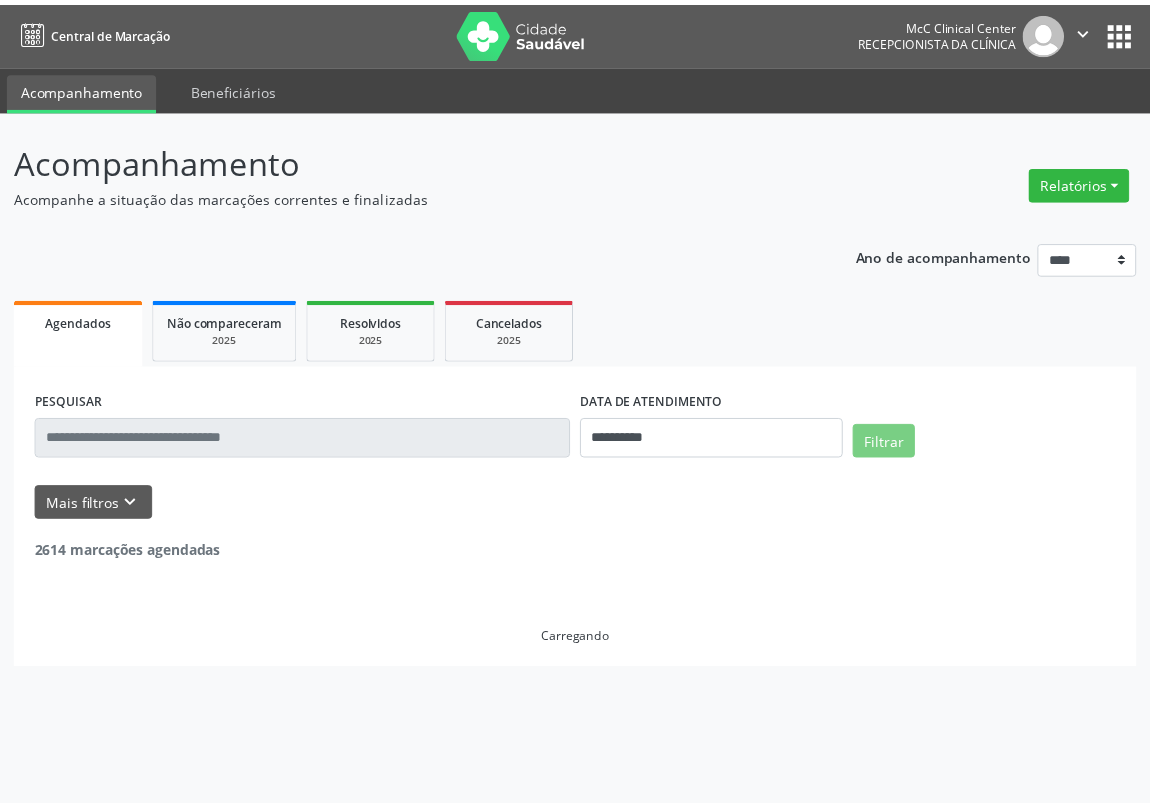scroll, scrollTop: 0, scrollLeft: 0, axis: both 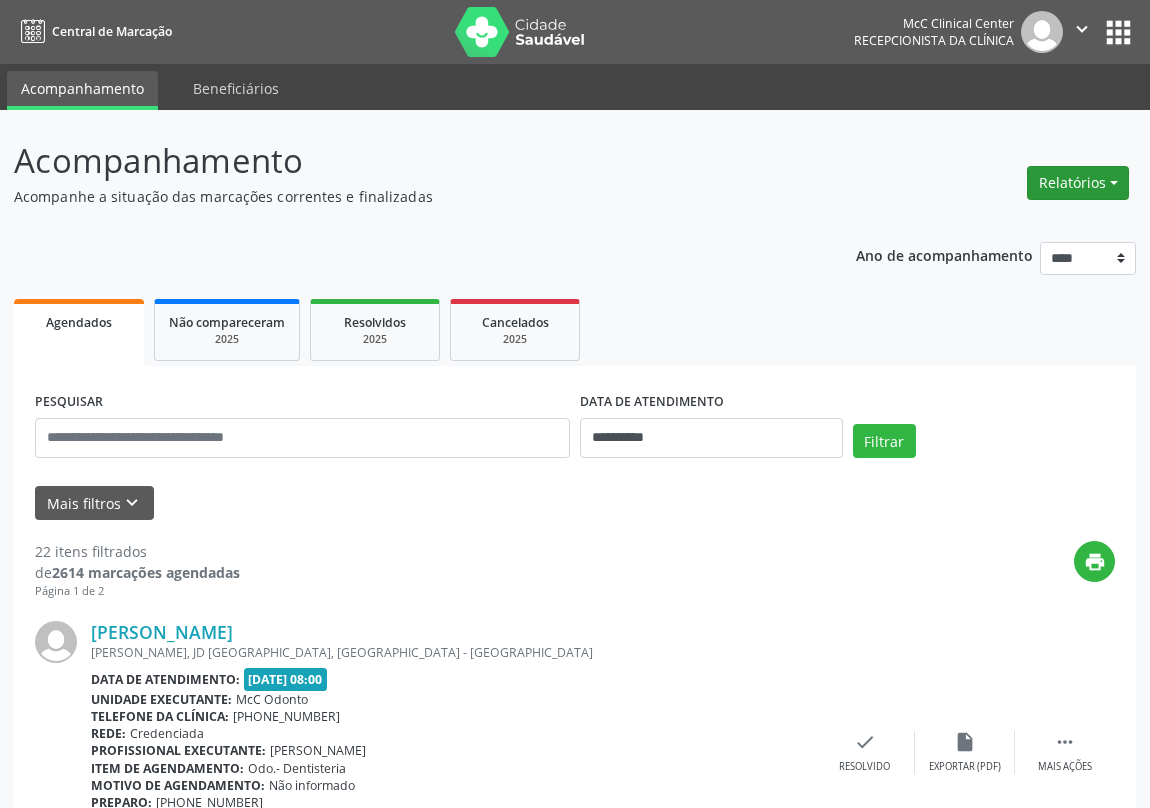 click on "Relatórios" at bounding box center (1078, 183) 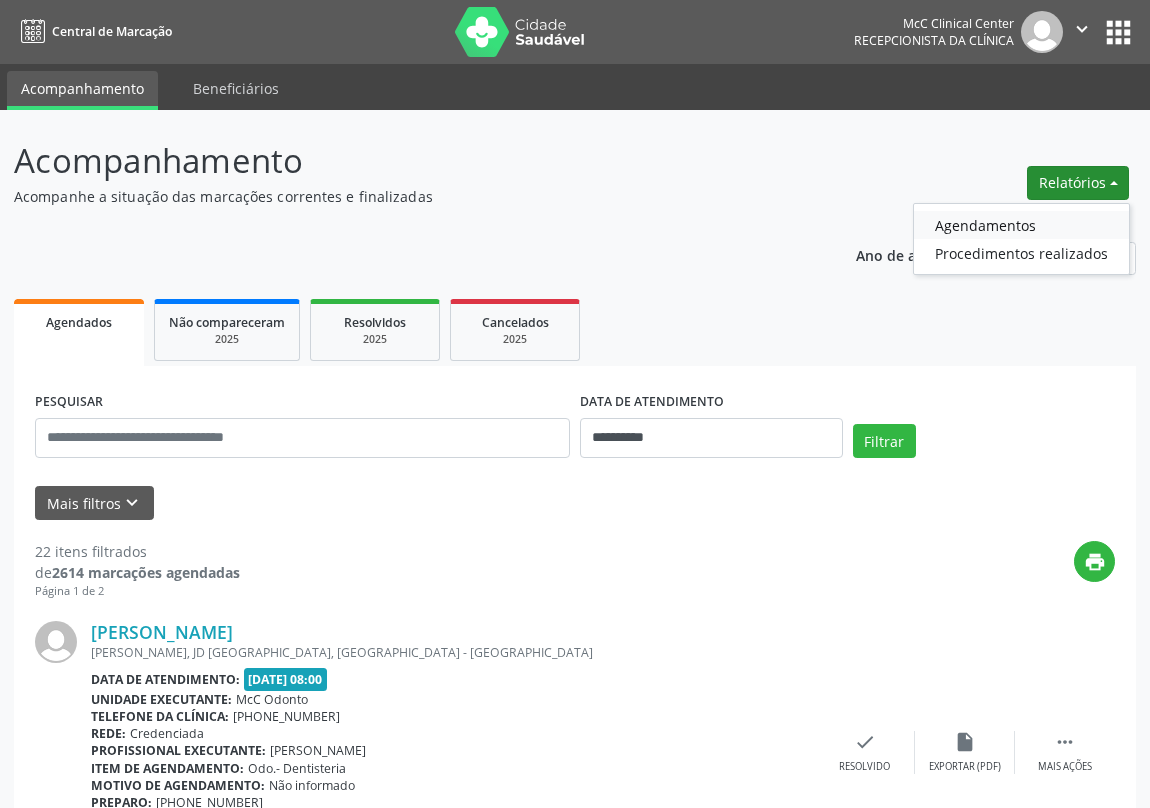 click on "Agendamentos" at bounding box center (1021, 225) 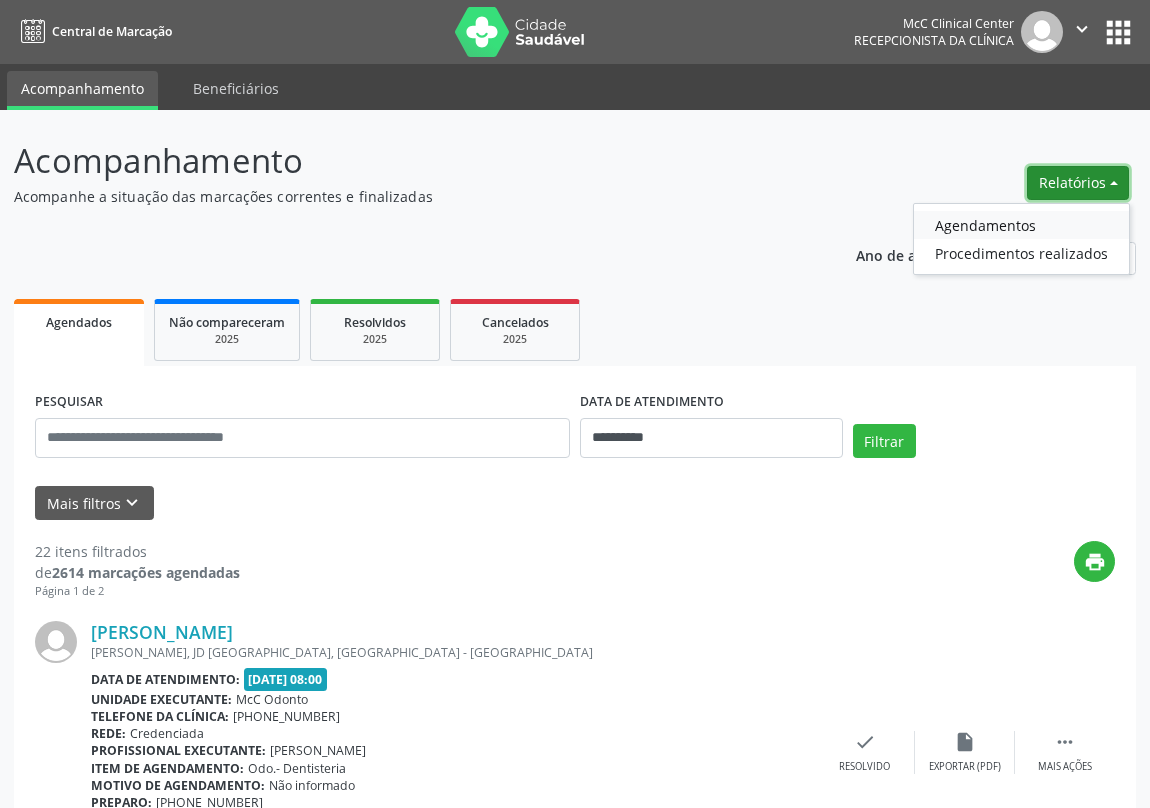 select on "*" 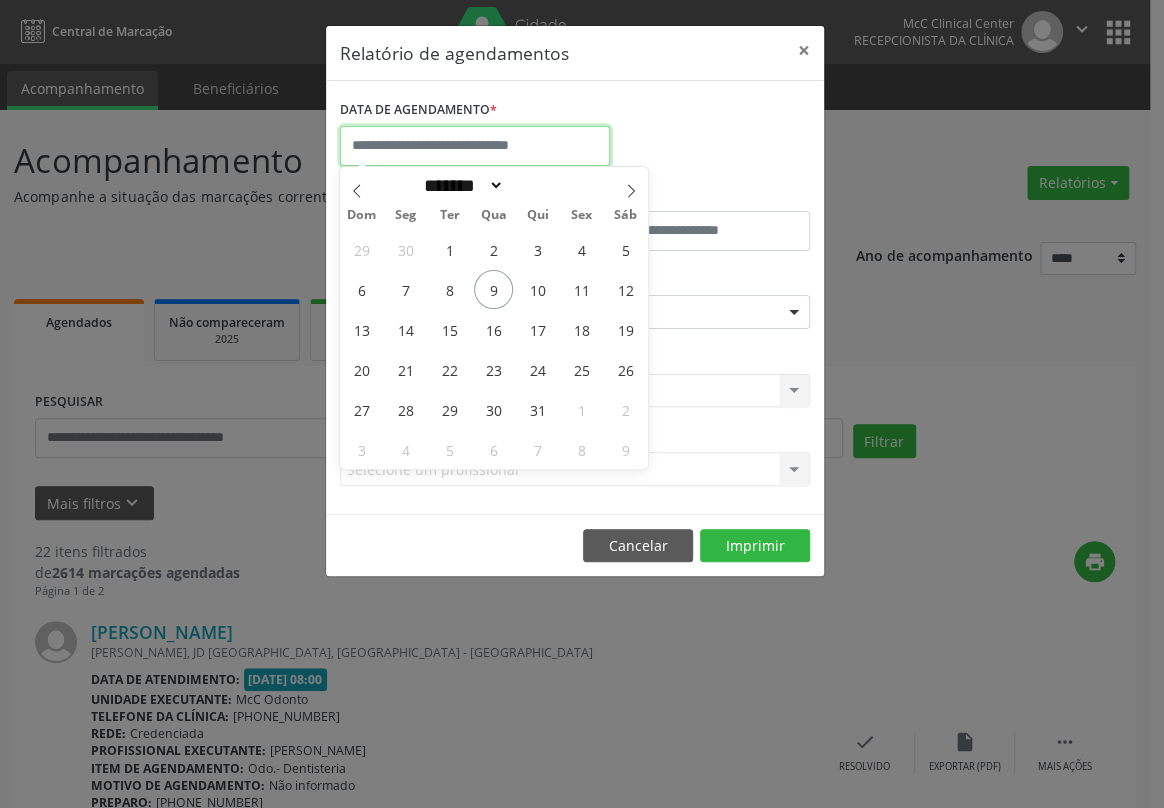 click at bounding box center (475, 146) 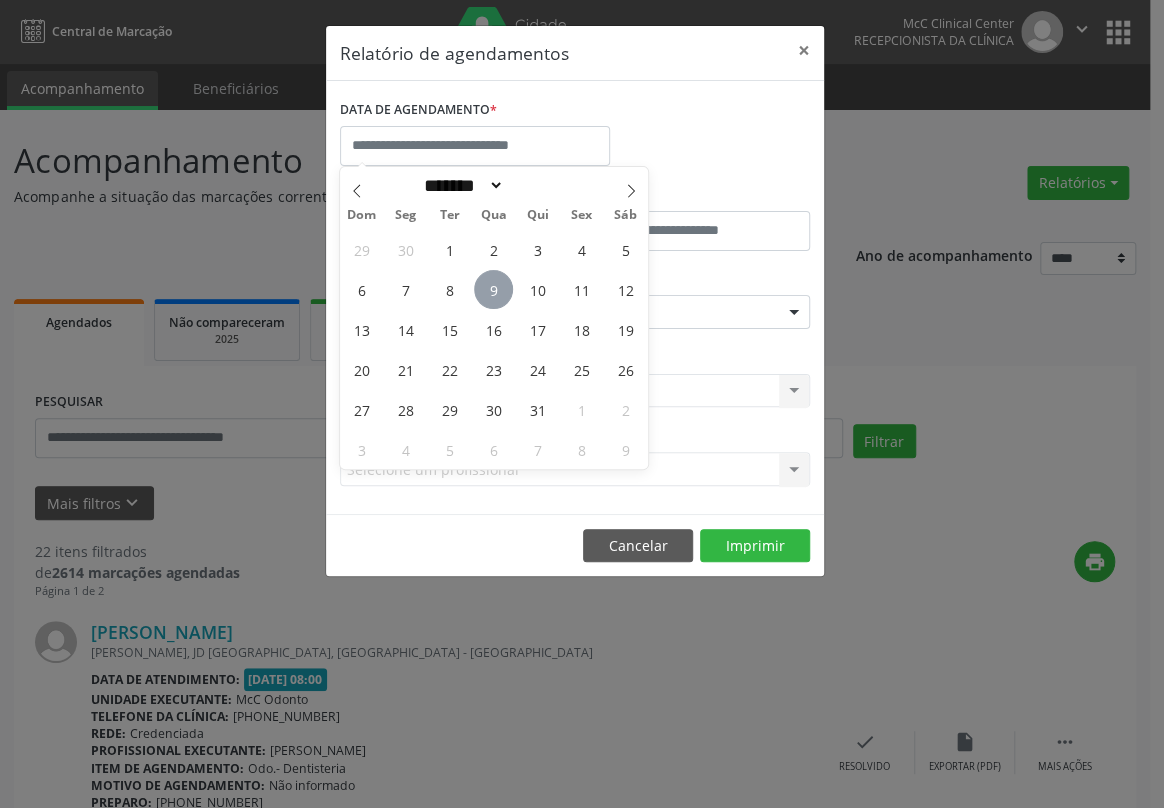 click on "9" at bounding box center [493, 289] 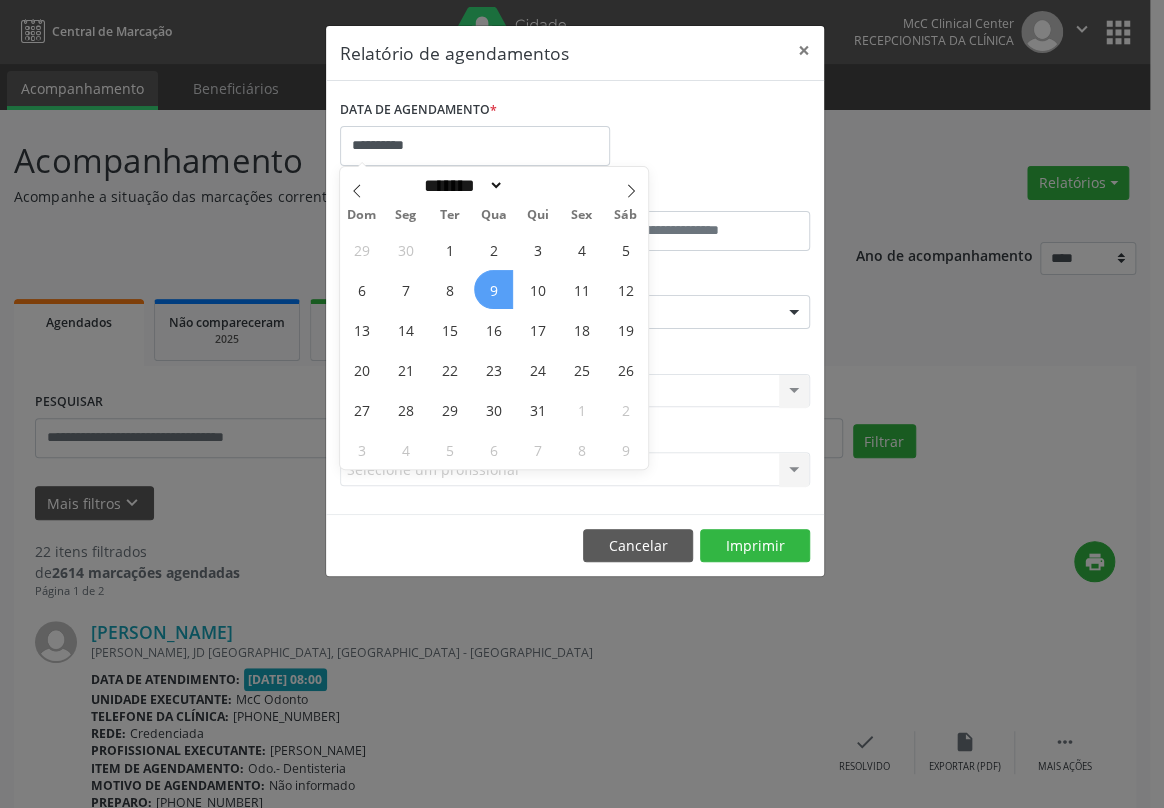 click on "9" at bounding box center [493, 289] 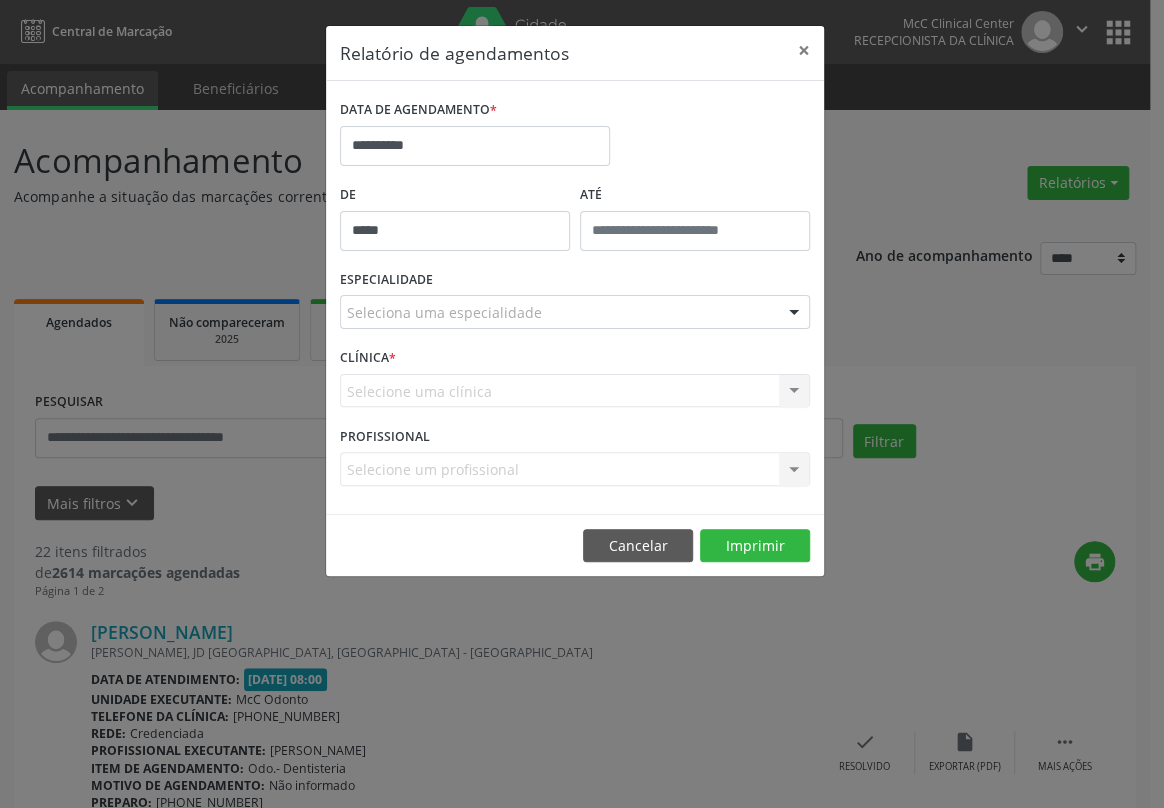 click on "*****" at bounding box center (455, 231) 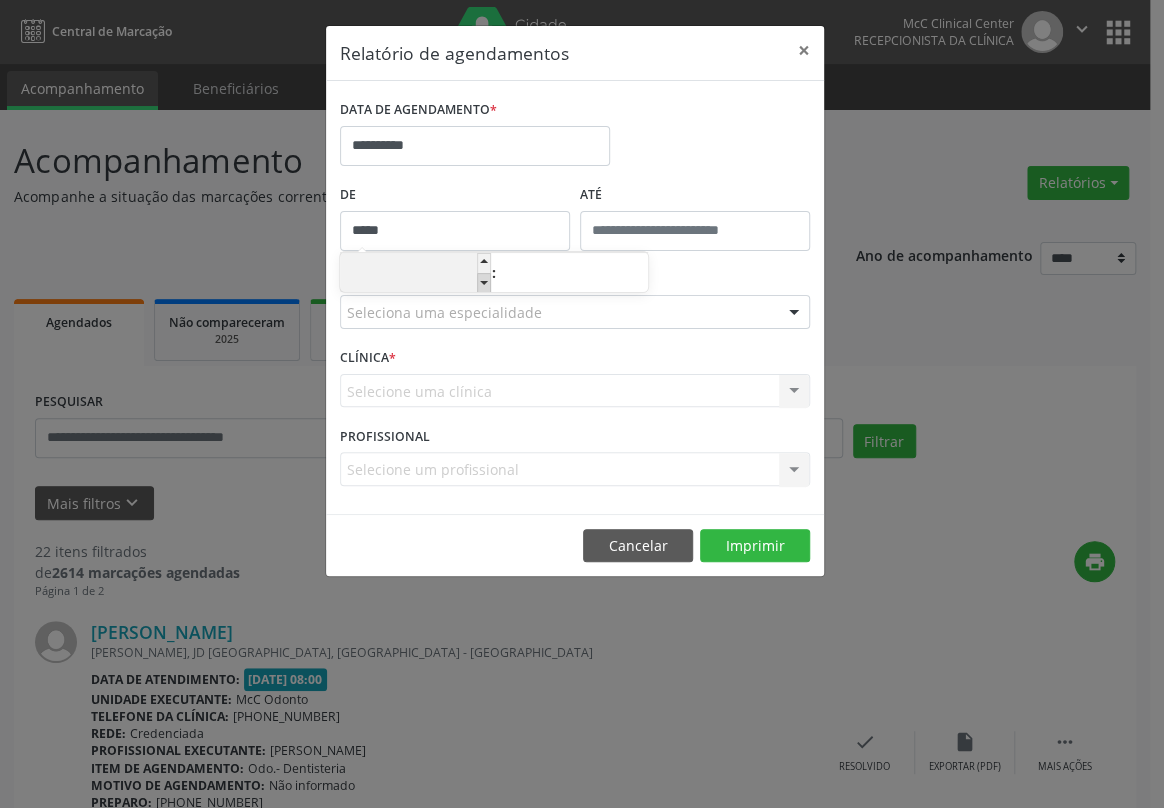 click at bounding box center [484, 283] 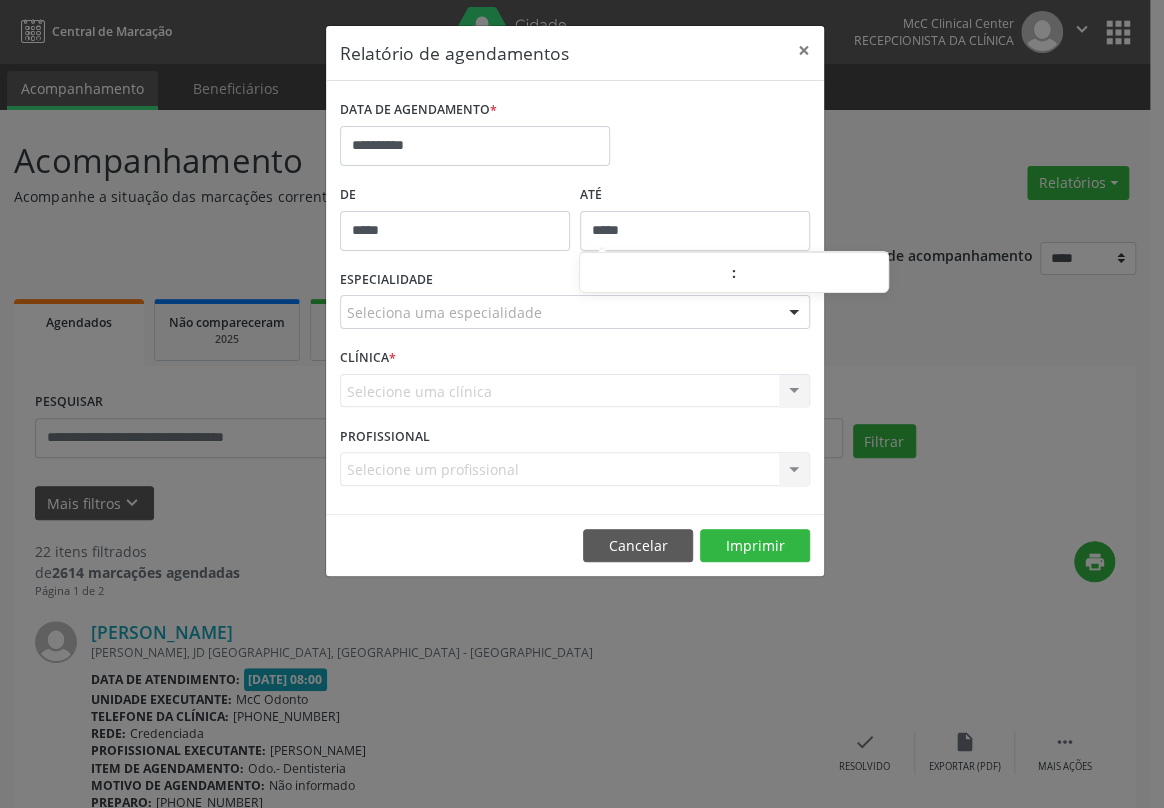 click on "*****" at bounding box center [695, 231] 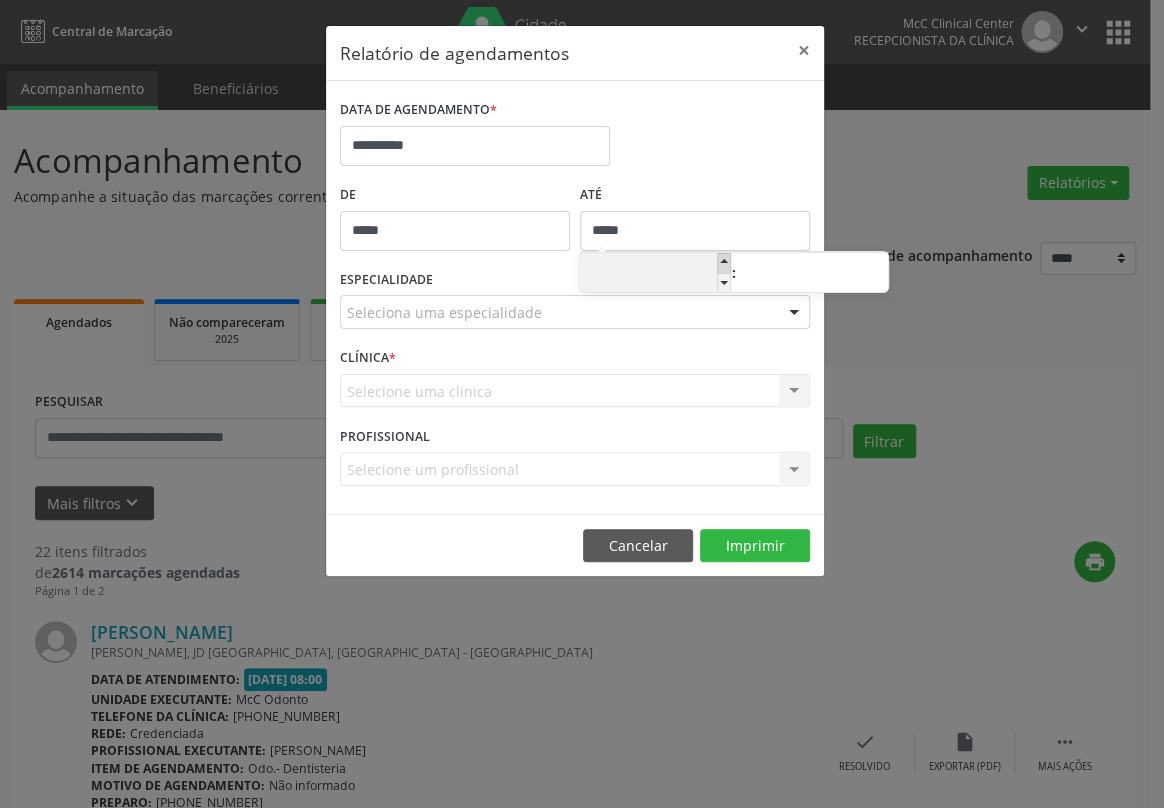 click at bounding box center [724, 263] 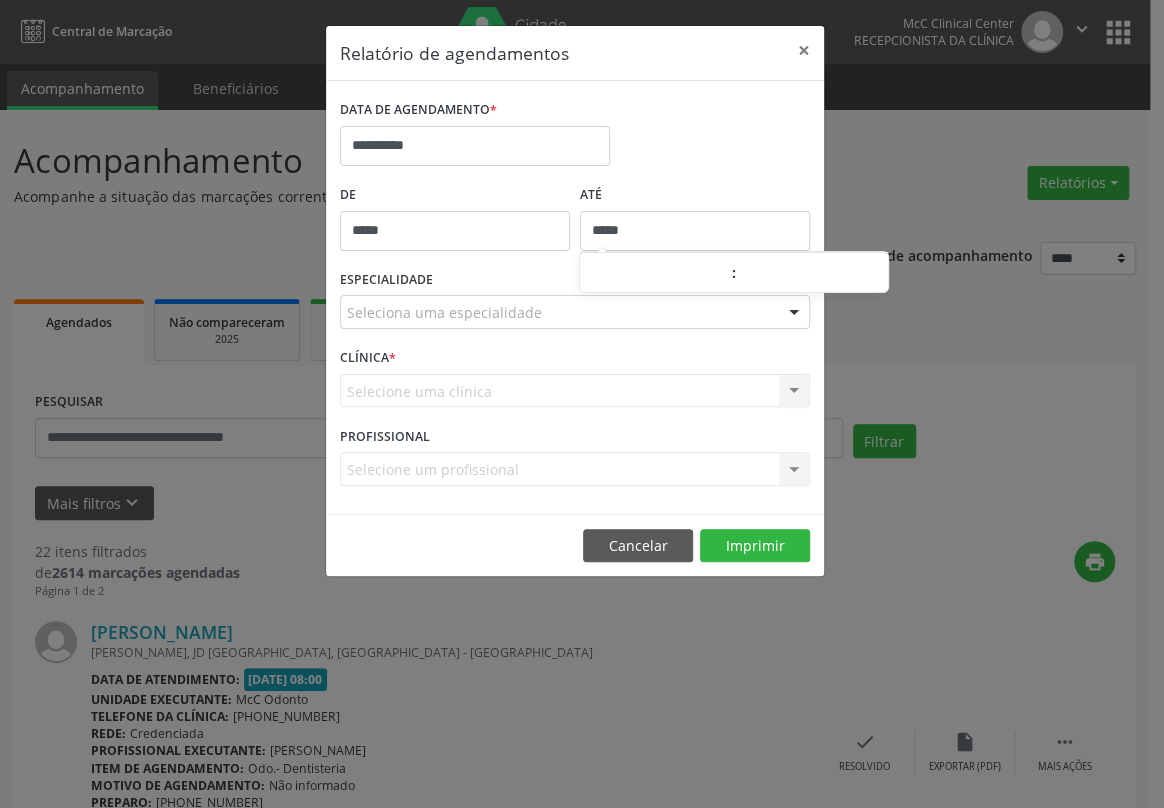 click on "*****" at bounding box center (695, 231) 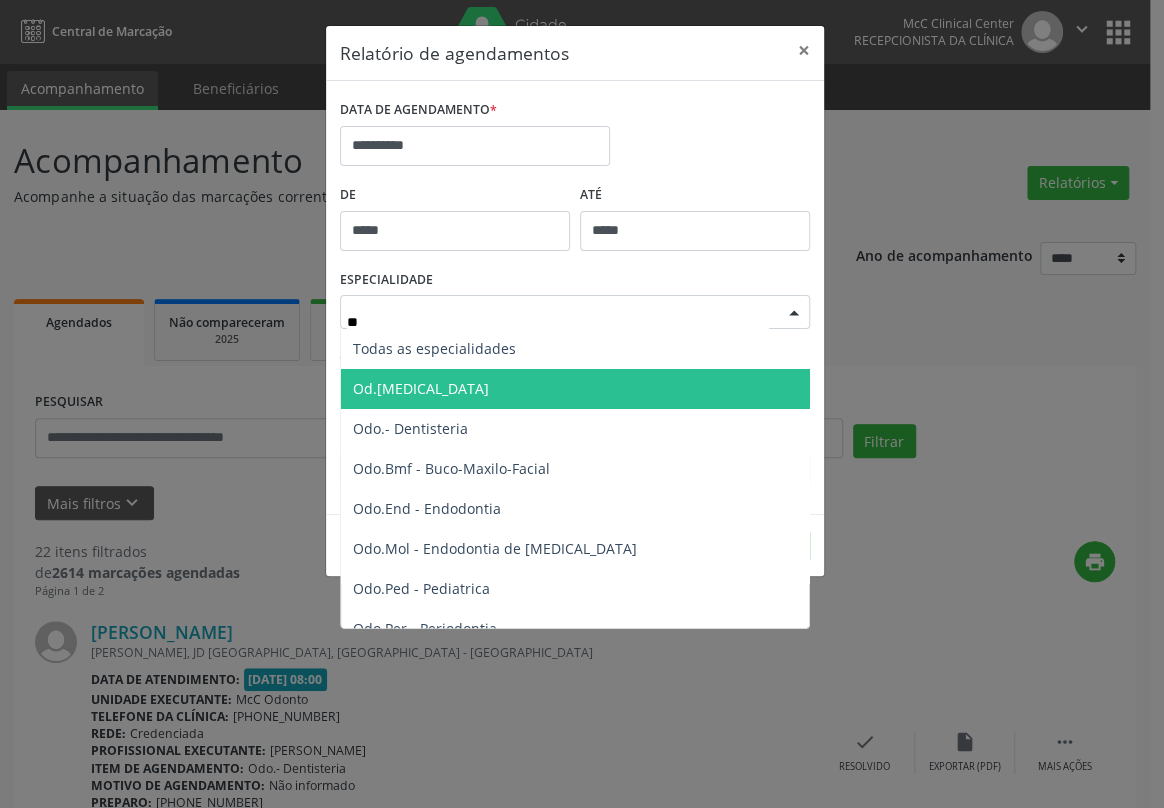 type on "***" 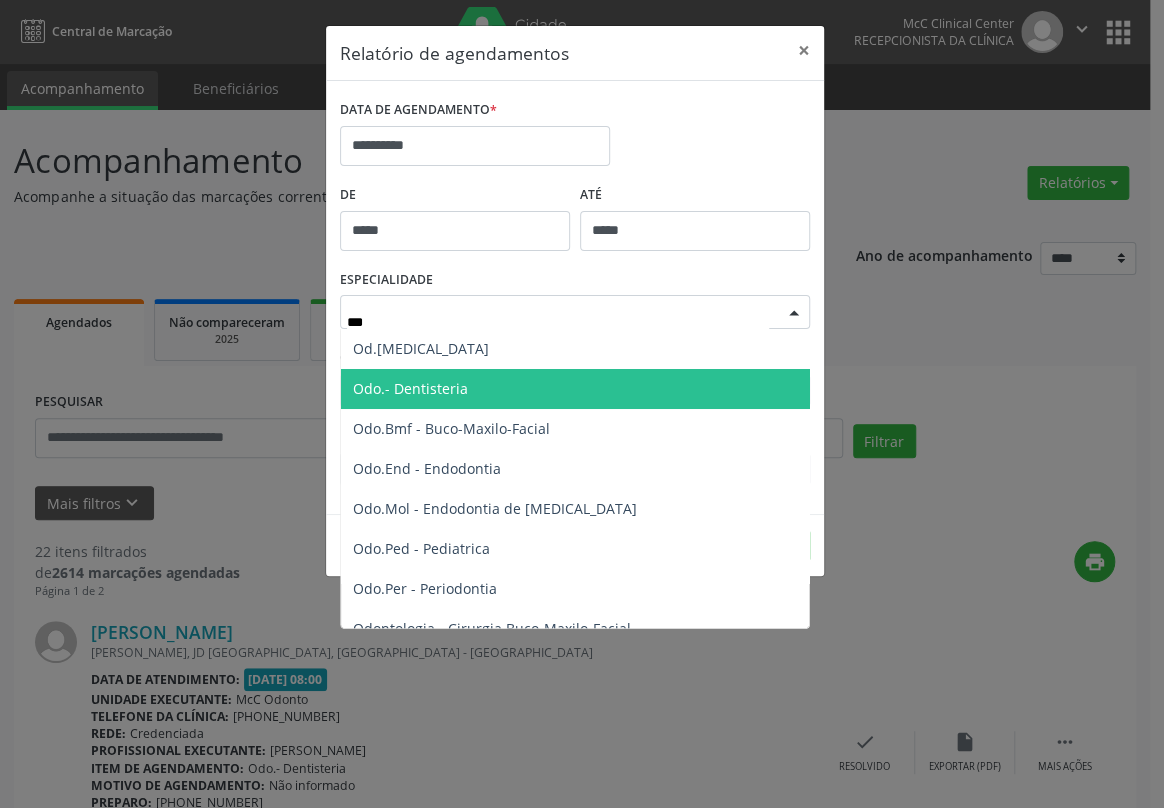 click on "Odo.- Dentisteria" at bounding box center [410, 388] 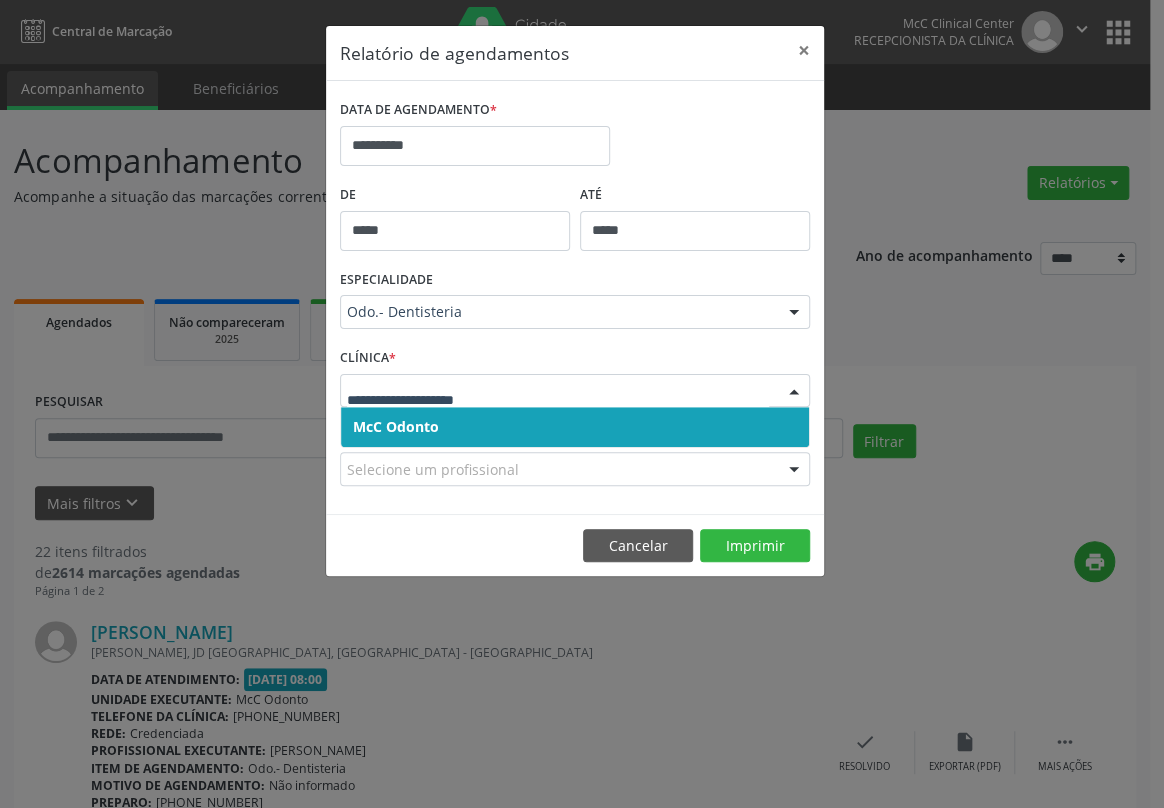 click on "McC Odonto" at bounding box center [396, 426] 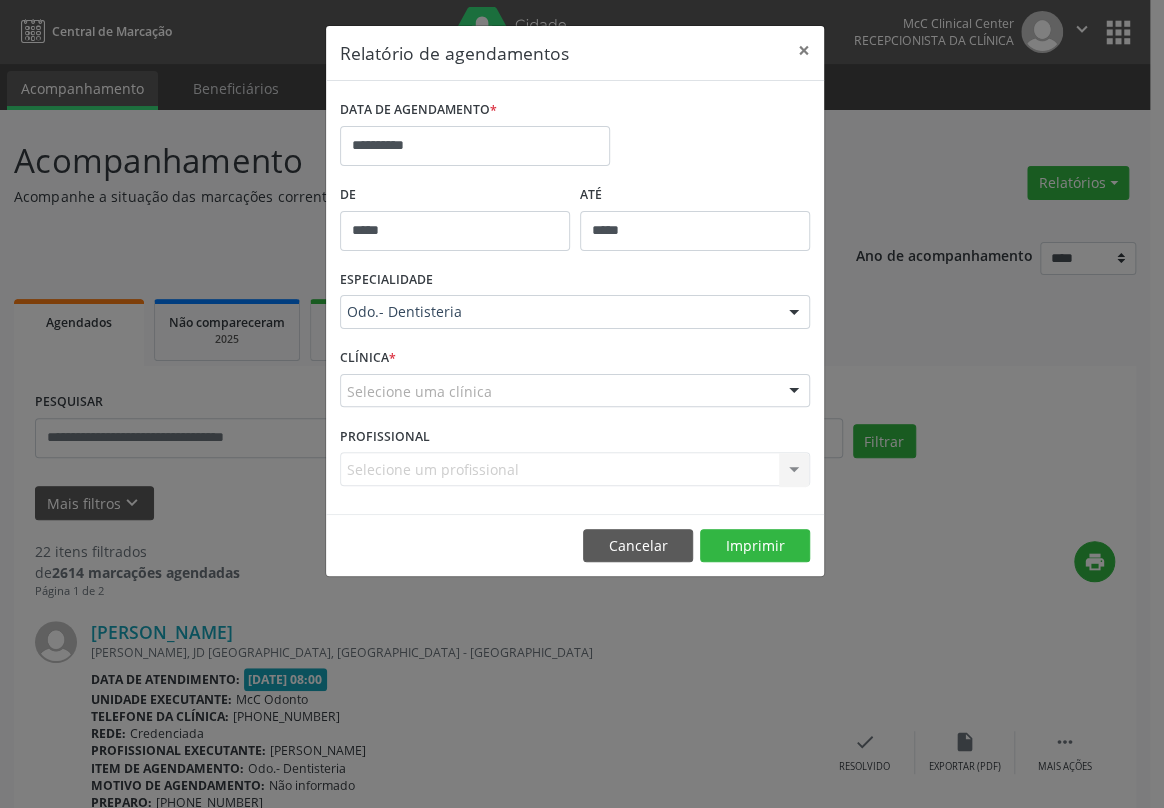 click on "**********" at bounding box center [575, 297] 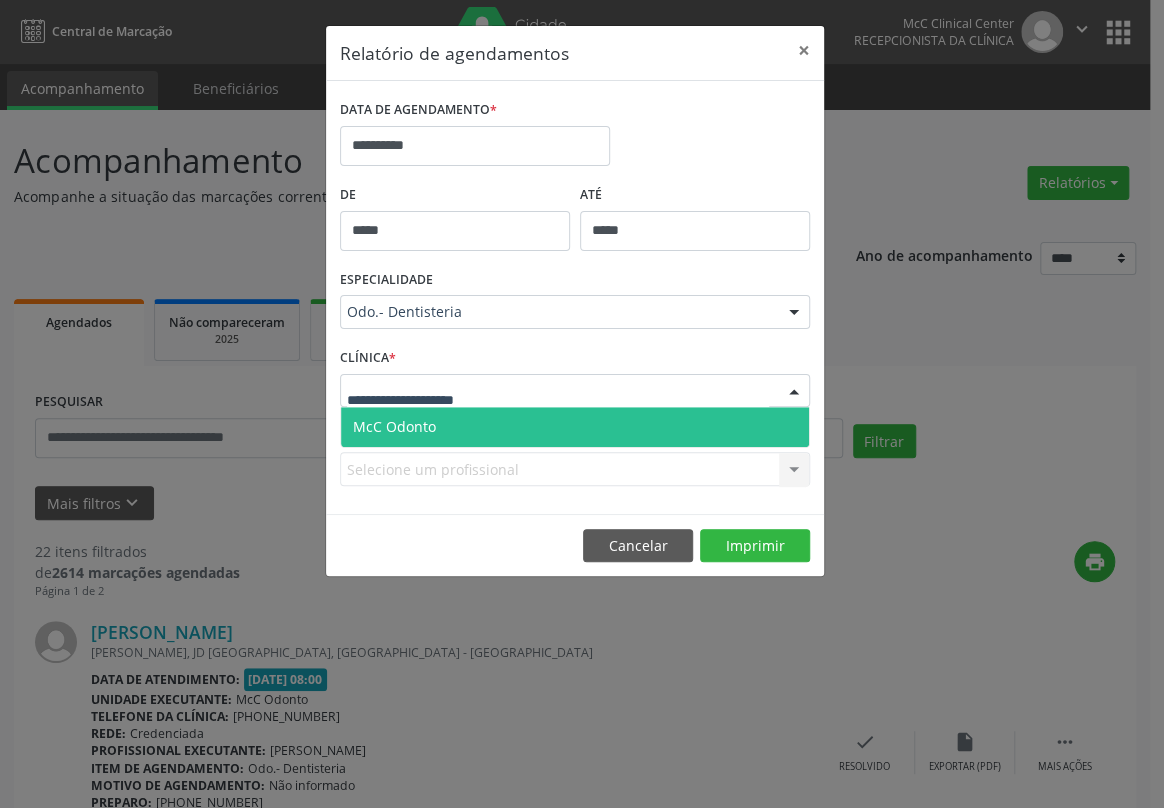click on "McC Odonto" at bounding box center [575, 427] 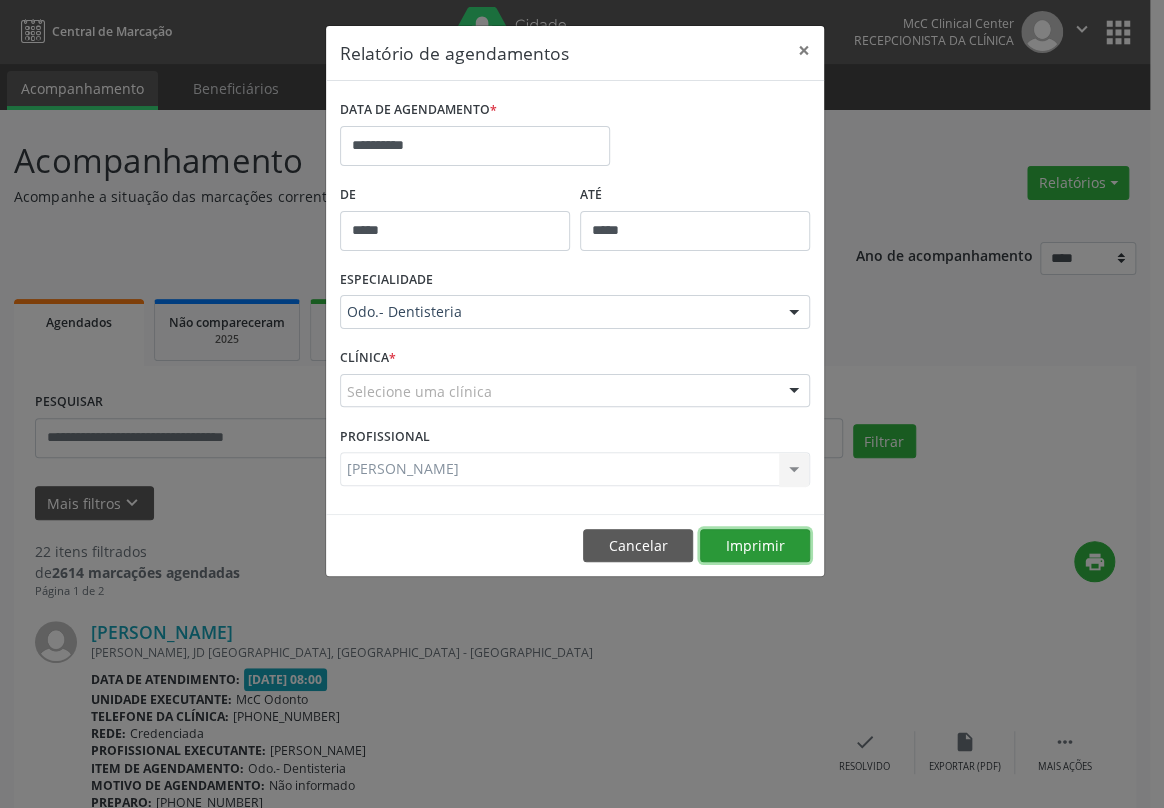 click on "Imprimir" at bounding box center [755, 546] 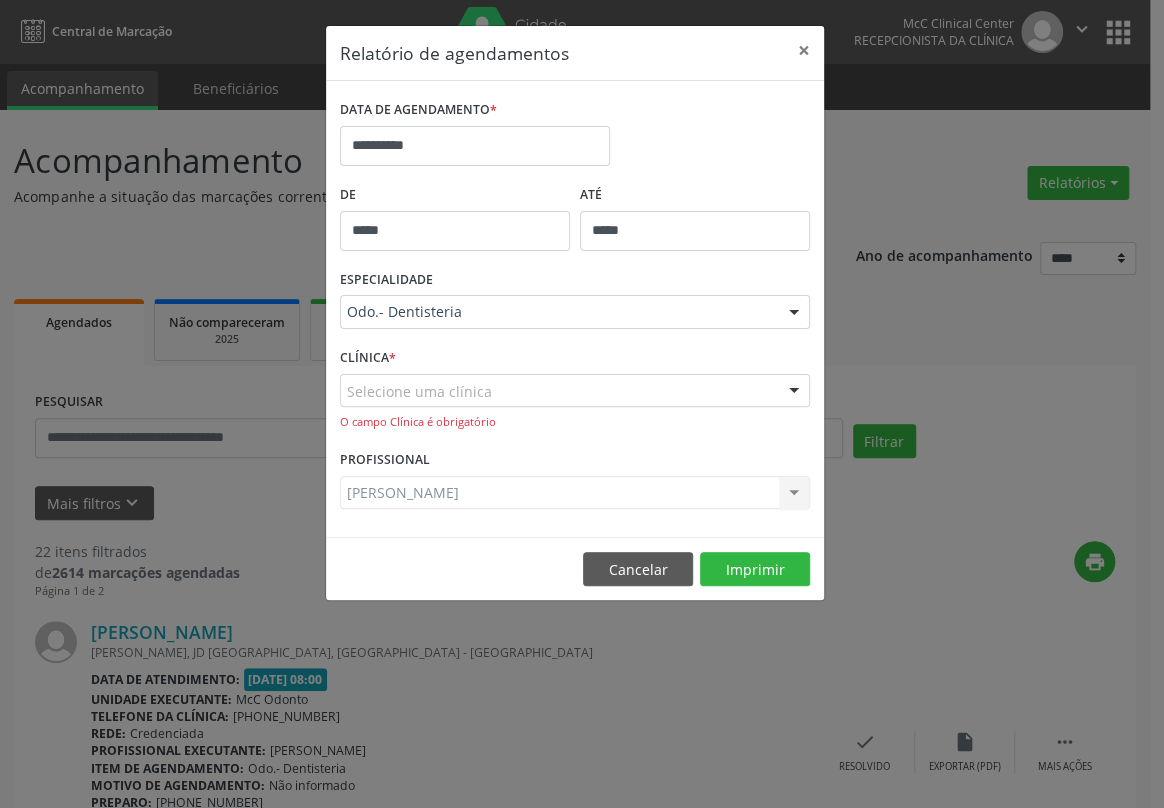 drag, startPoint x: 416, startPoint y: 391, endPoint x: 416, endPoint y: 375, distance: 16 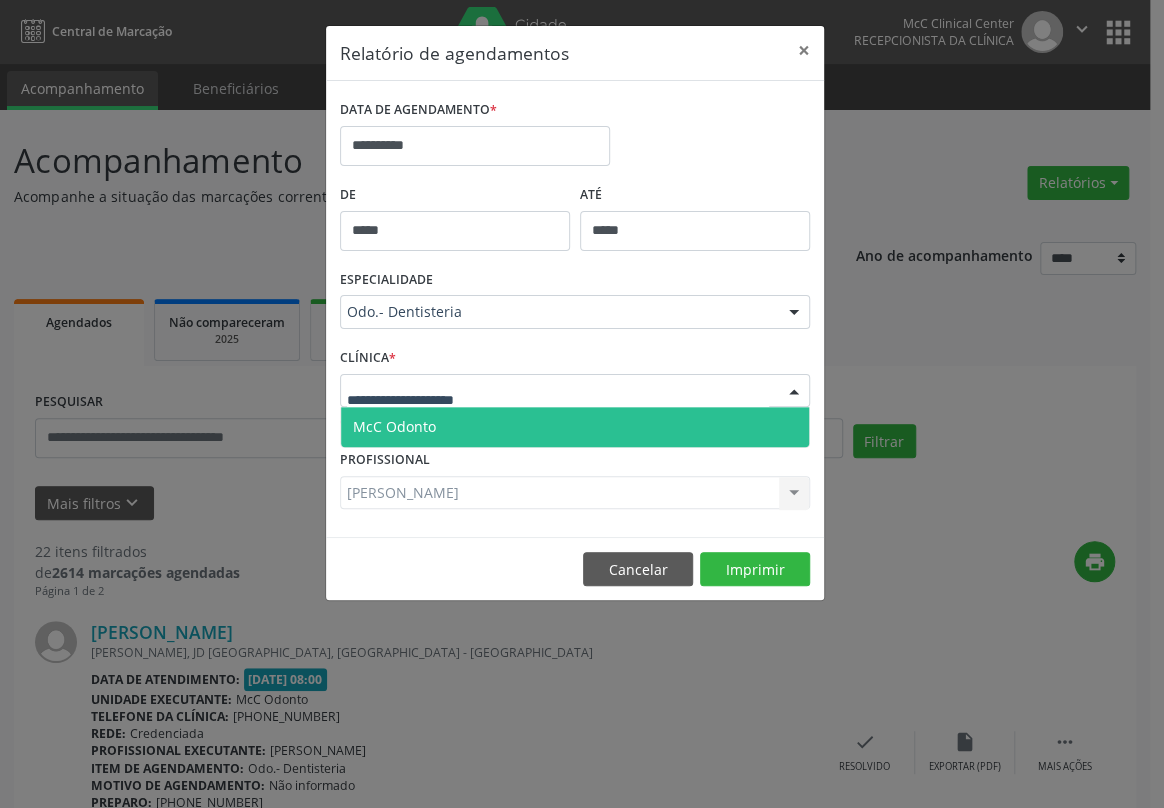 click on "McC Odonto" at bounding box center (394, 426) 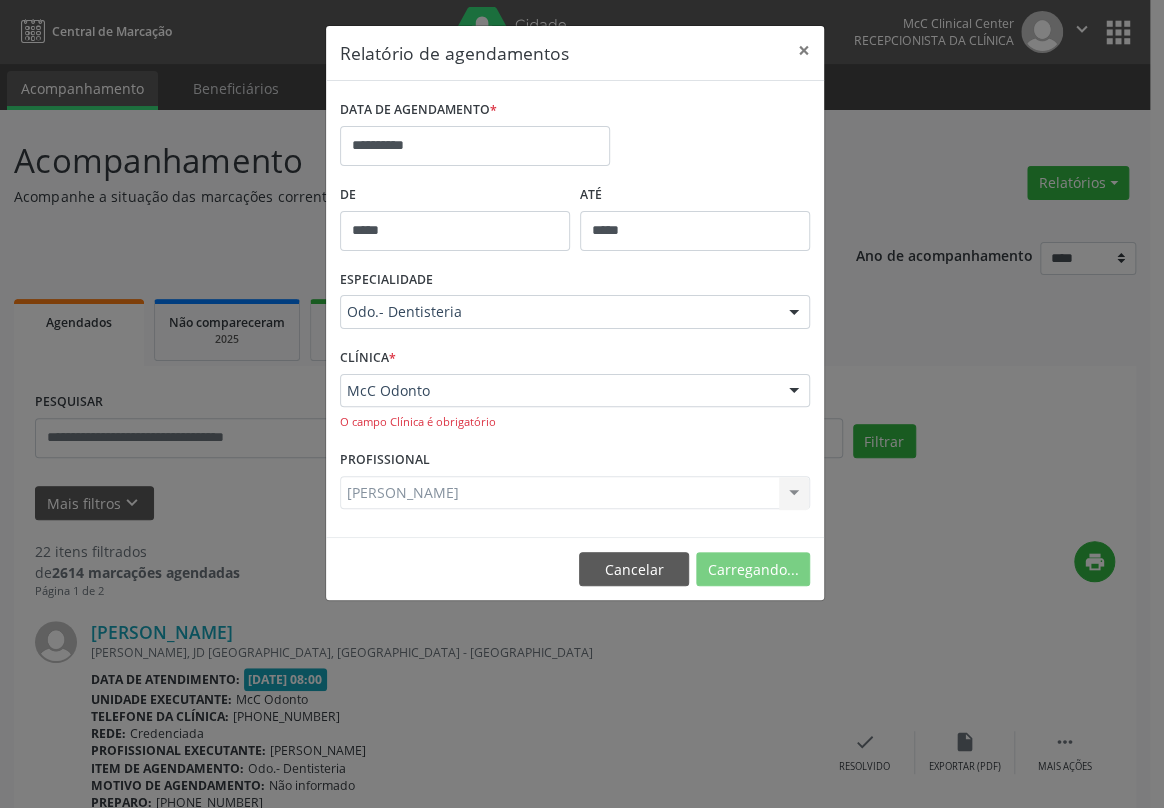 click on "McC Odonto         McC Odonto
Nenhum resultado encontrado para: "   "
Não há nenhuma opção para ser exibida.
O [GEOGRAPHIC_DATA] é obrigatório" at bounding box center [575, 402] 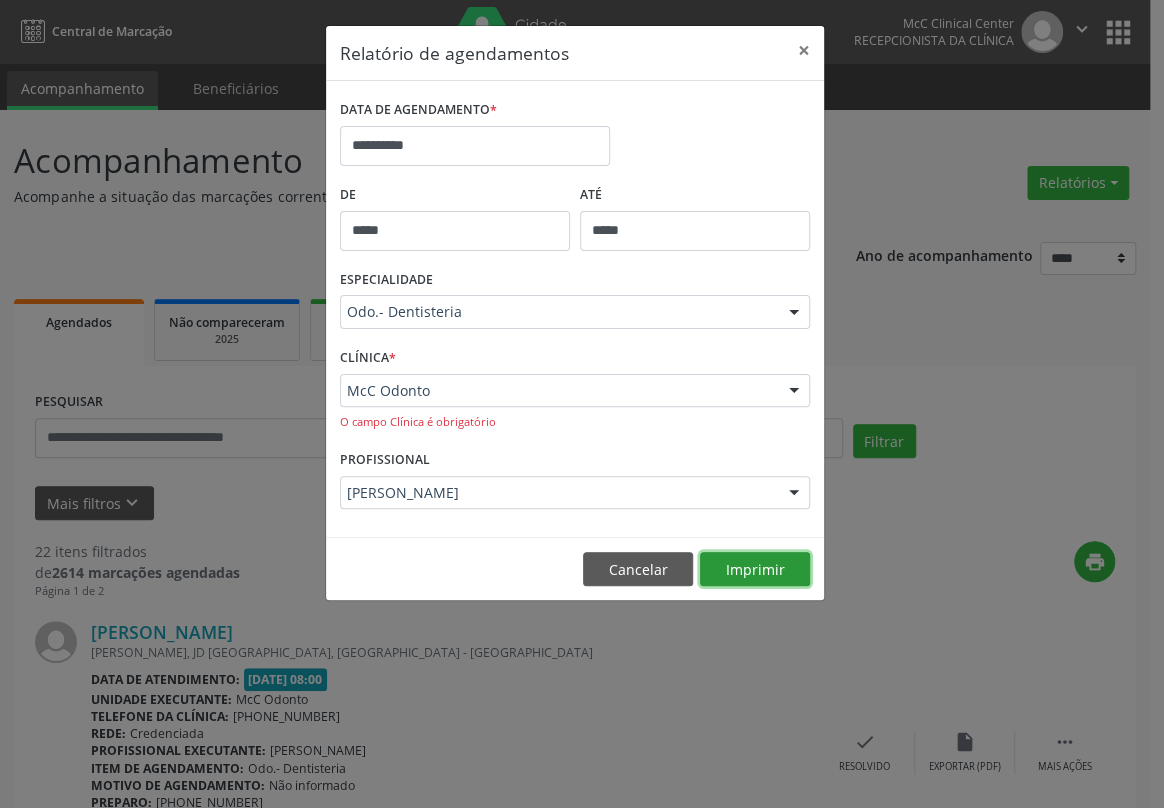 click on "Imprimir" at bounding box center (755, 569) 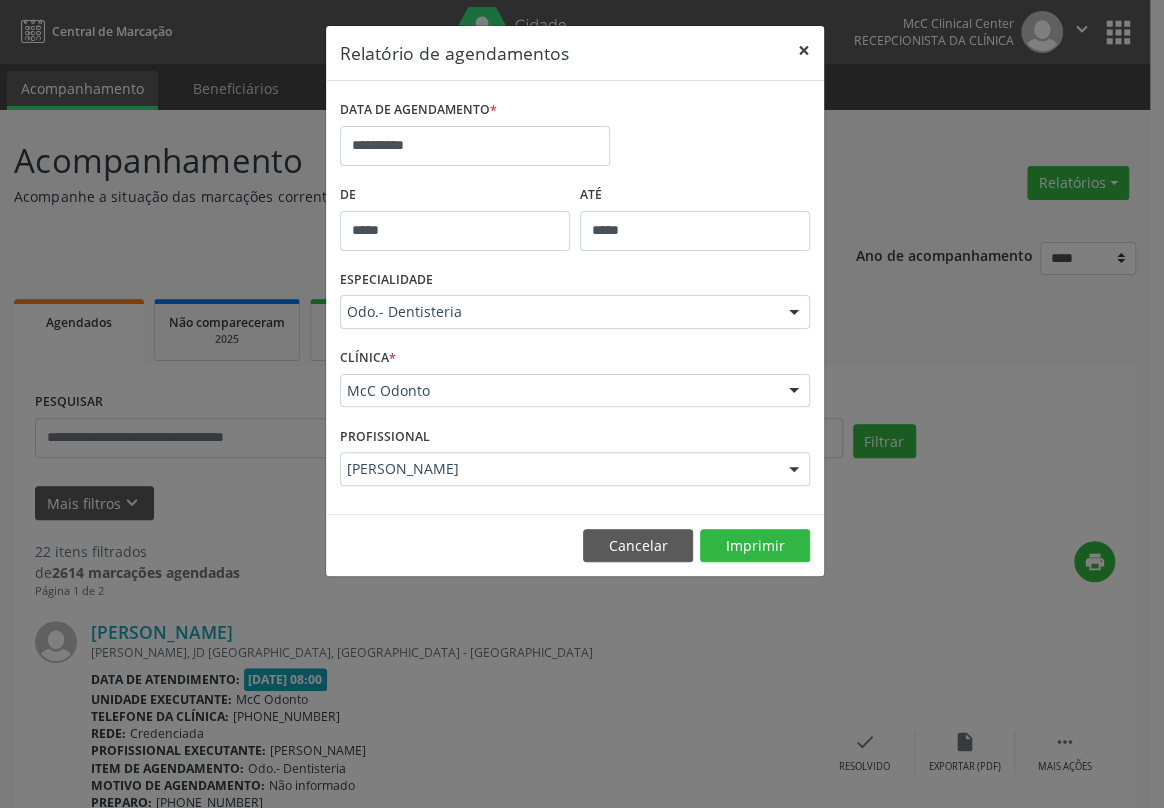 click on "×" at bounding box center (804, 50) 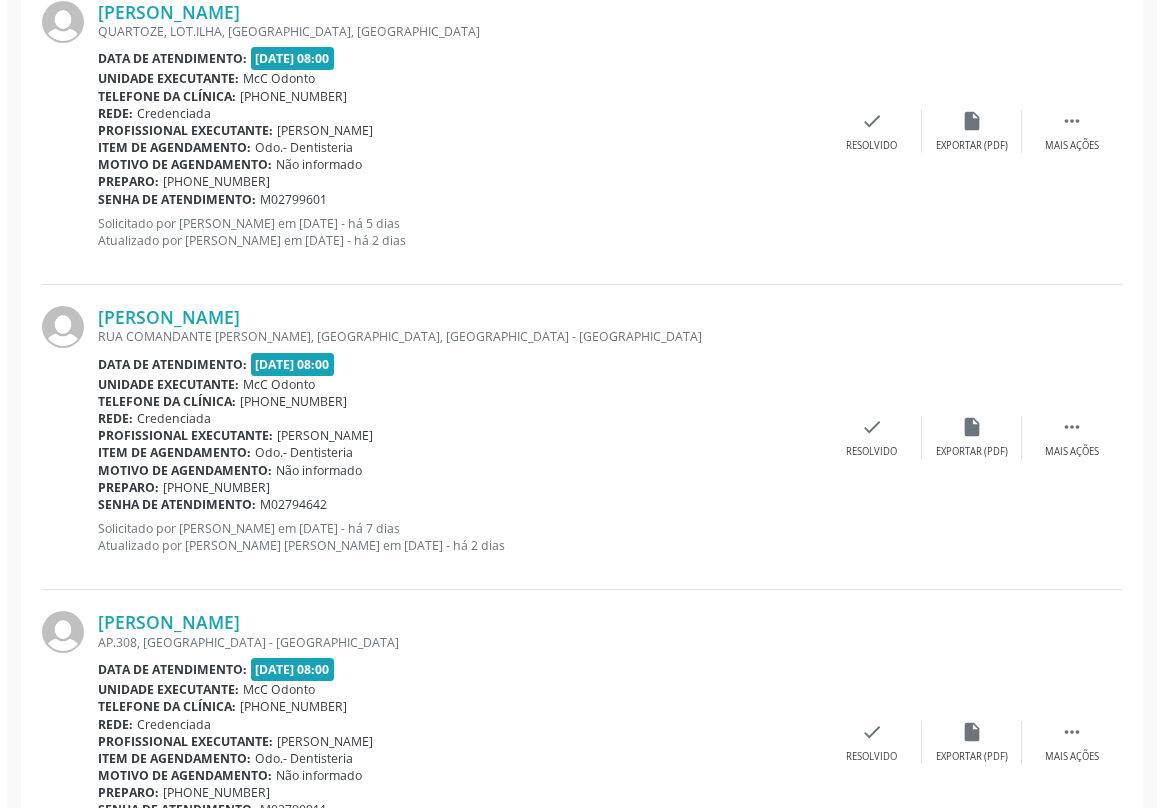 scroll, scrollTop: 2454, scrollLeft: 0, axis: vertical 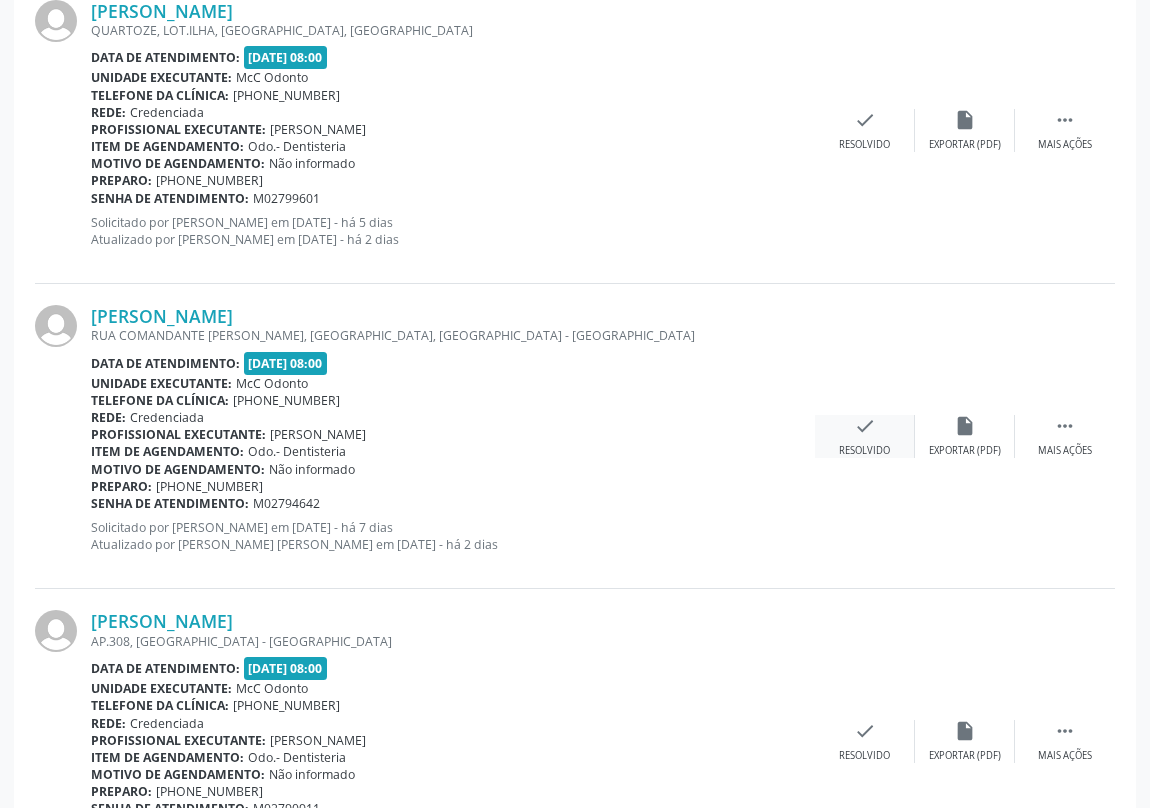 click on "check" at bounding box center [865, 426] 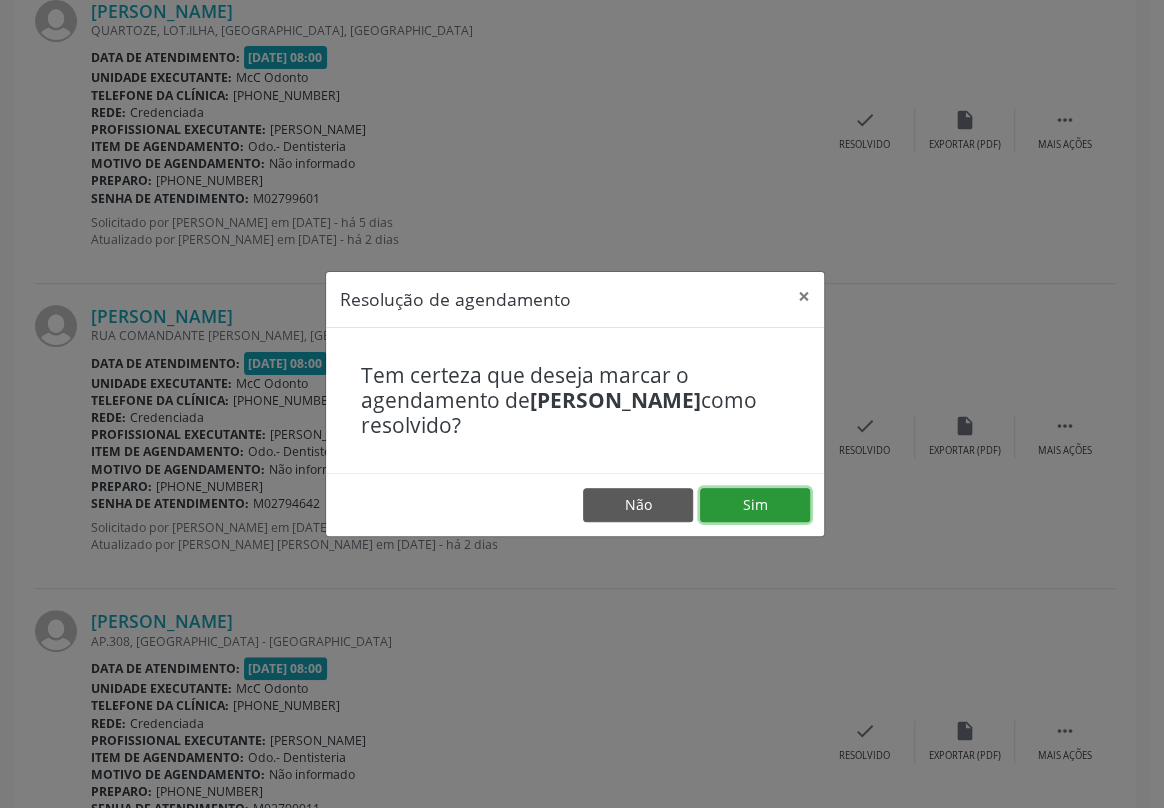 click on "Sim" at bounding box center [755, 505] 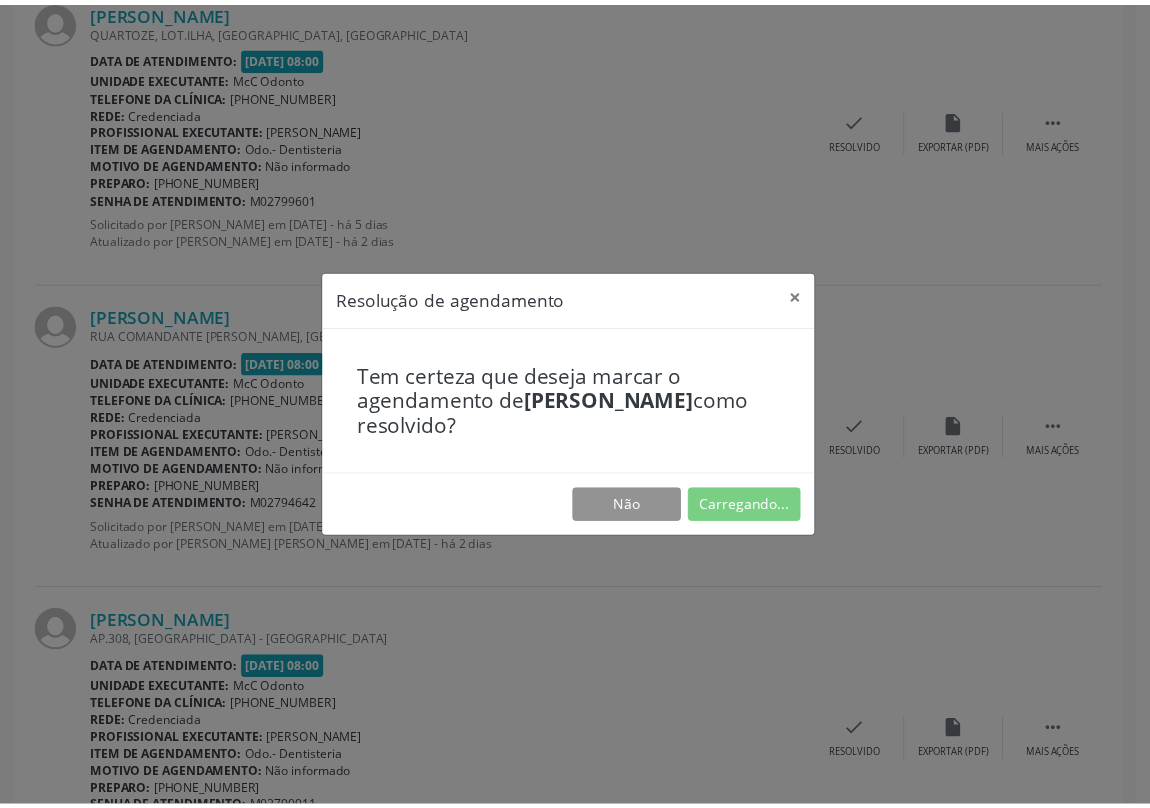scroll, scrollTop: 0, scrollLeft: 0, axis: both 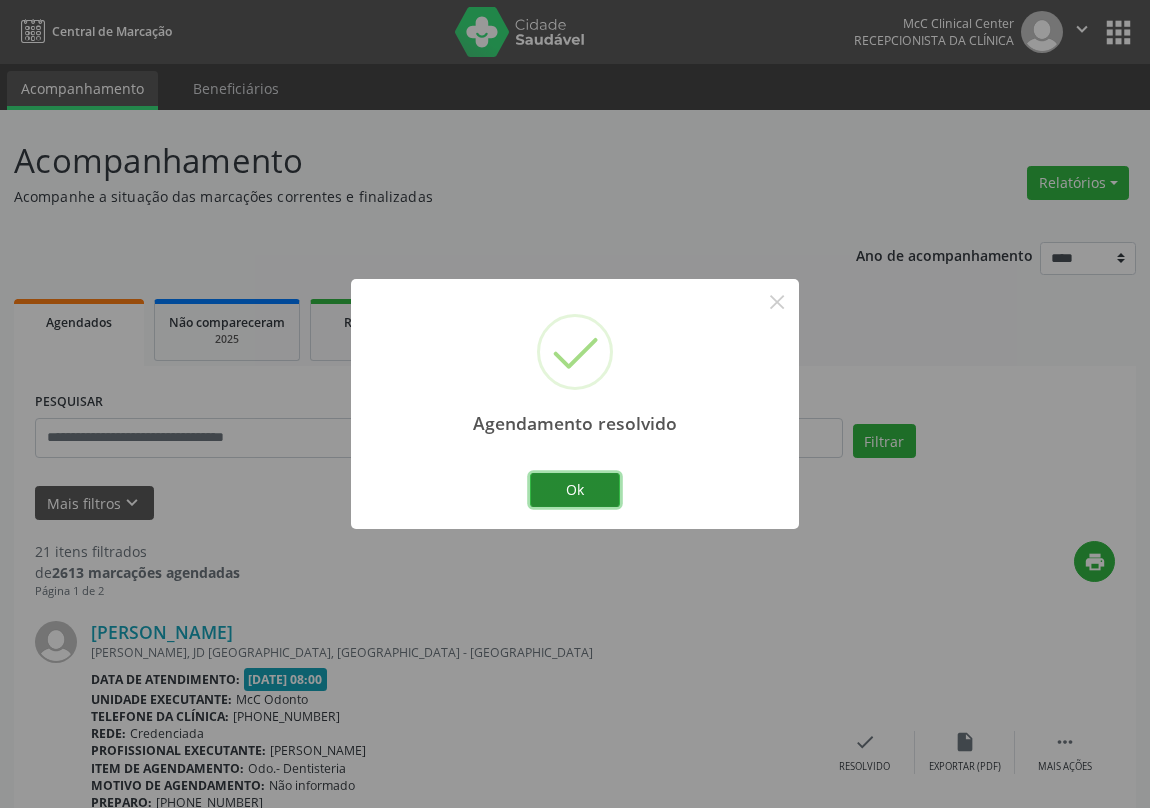 click on "Ok" at bounding box center (575, 490) 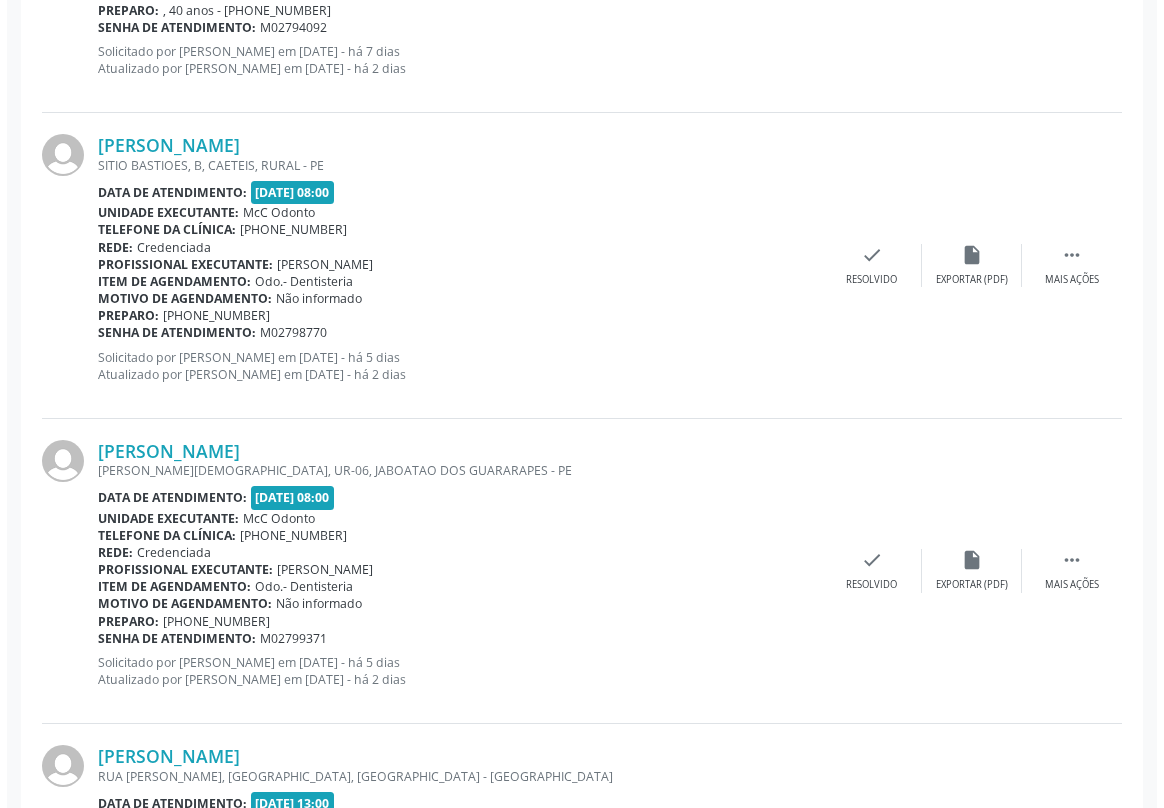 scroll, scrollTop: 3000, scrollLeft: 0, axis: vertical 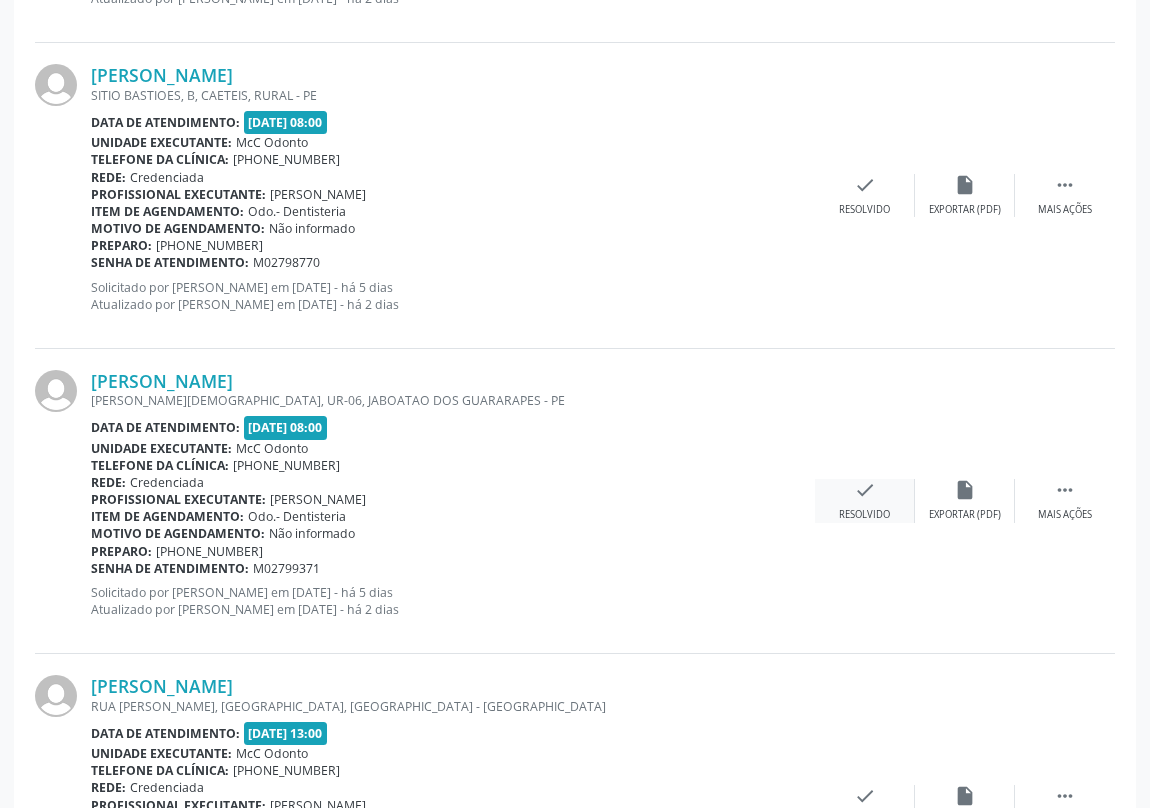 click on "check" at bounding box center [865, 490] 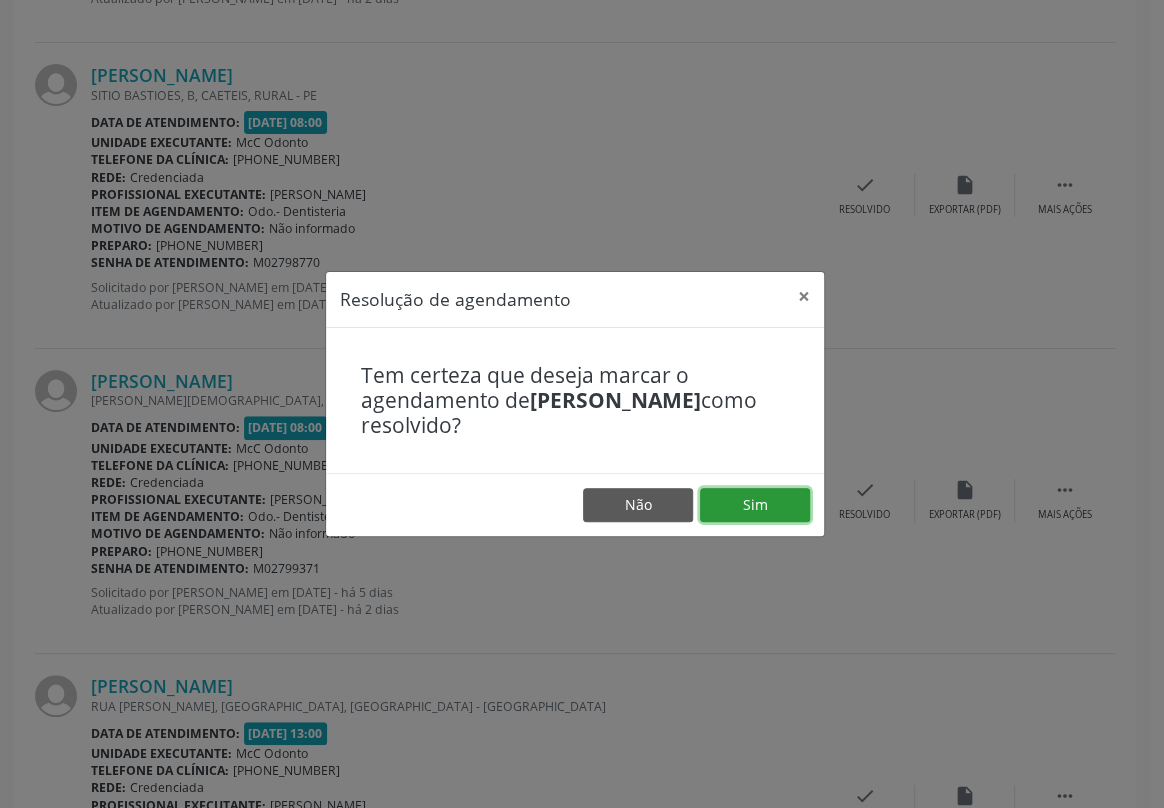 click on "Sim" at bounding box center (755, 505) 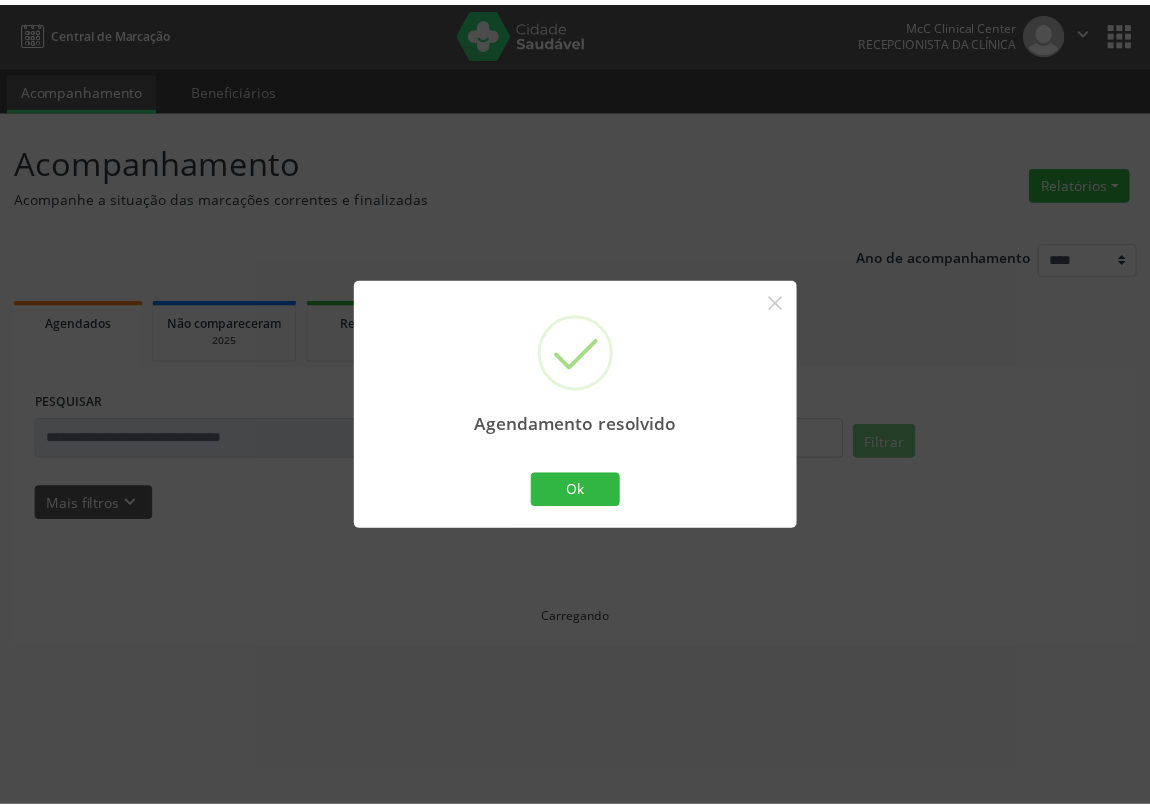 scroll, scrollTop: 0, scrollLeft: 0, axis: both 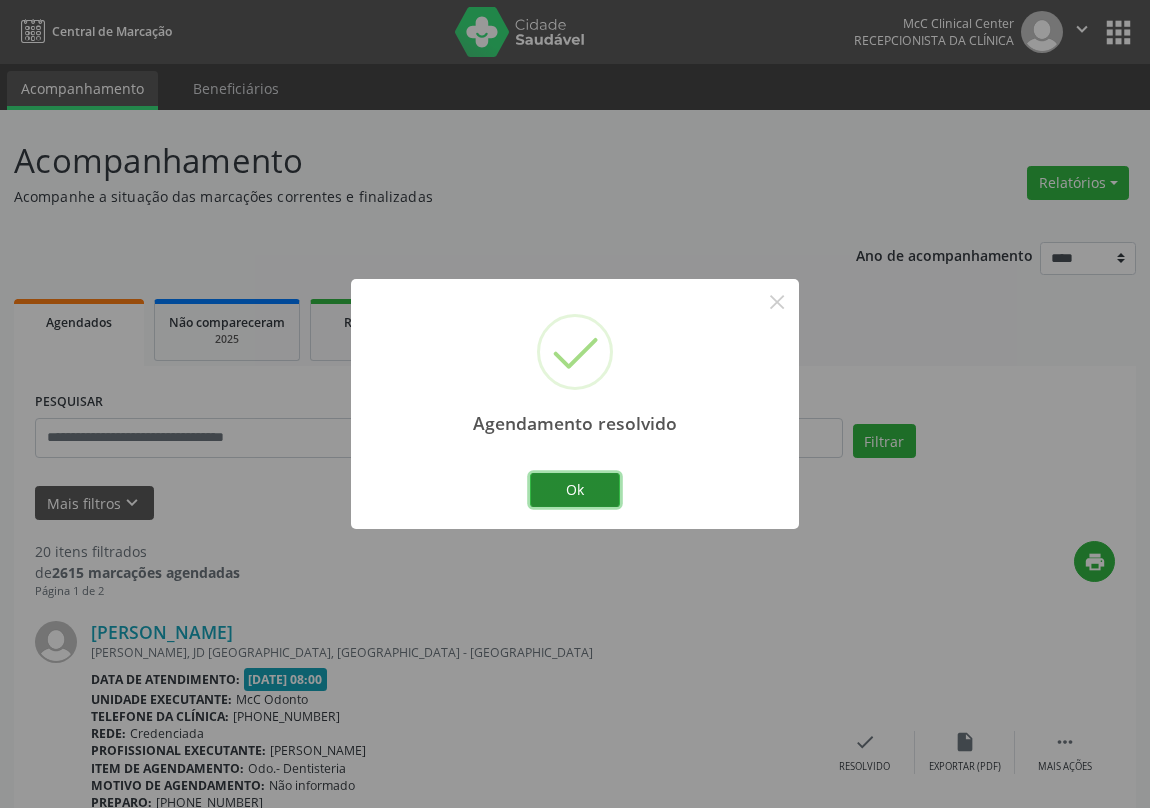 click on "Ok" at bounding box center [575, 490] 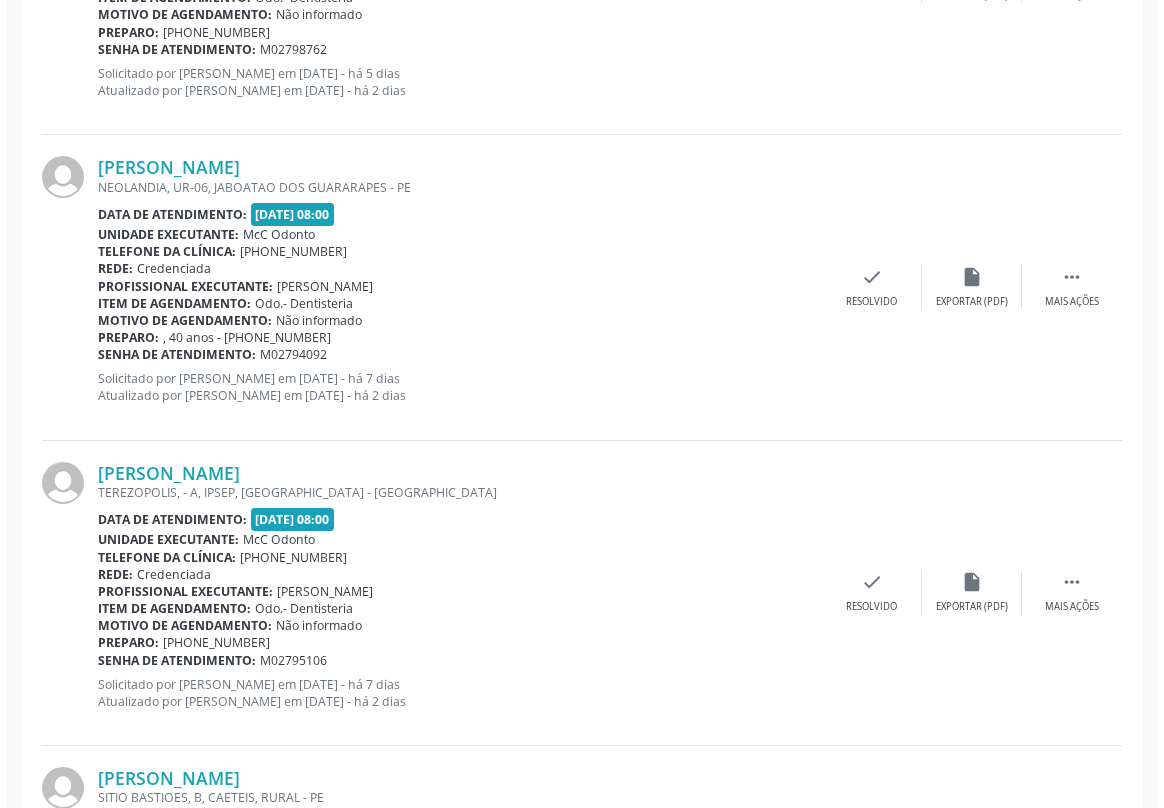 scroll, scrollTop: 2090, scrollLeft: 0, axis: vertical 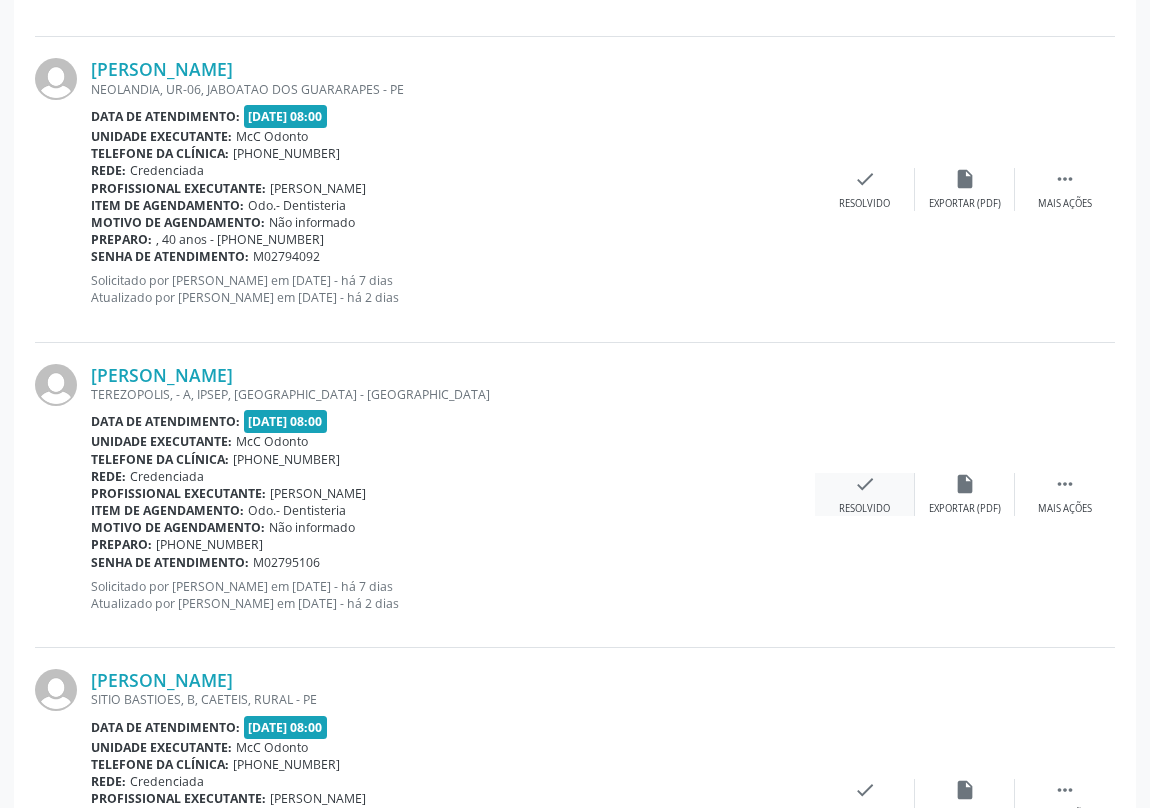 click on "check" at bounding box center [865, 484] 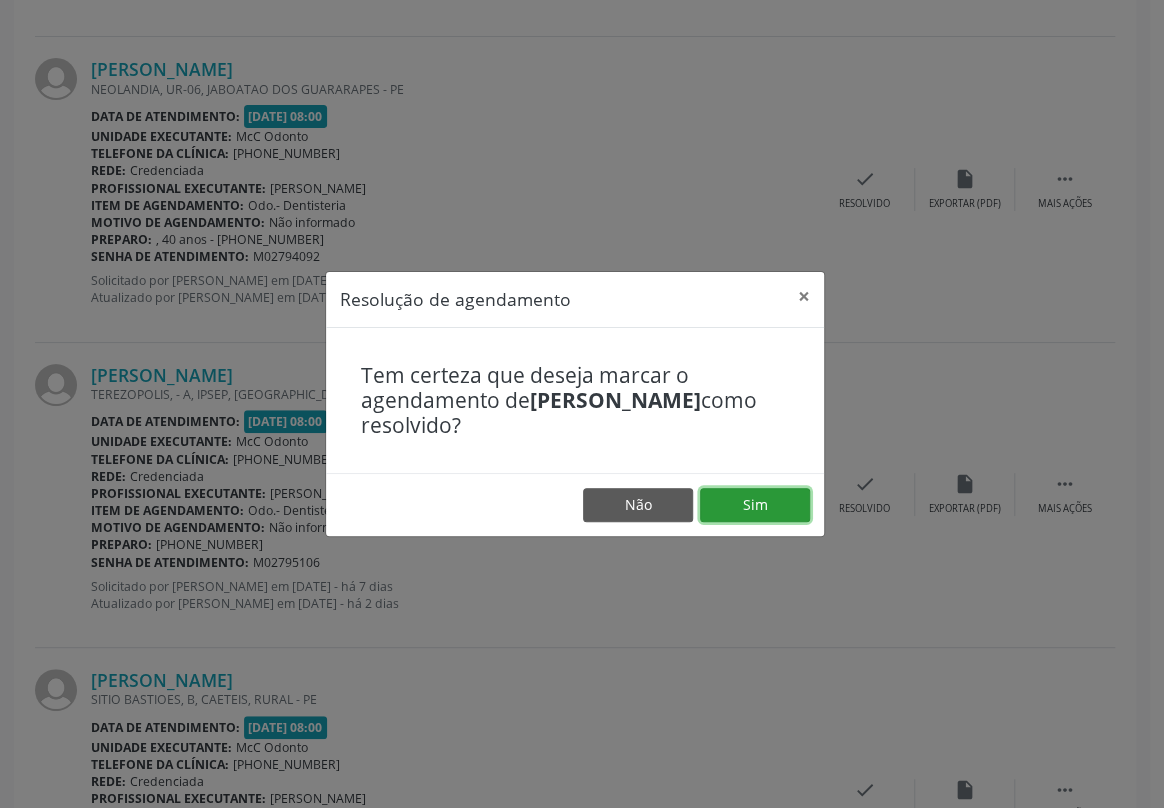 click on "Sim" at bounding box center (755, 505) 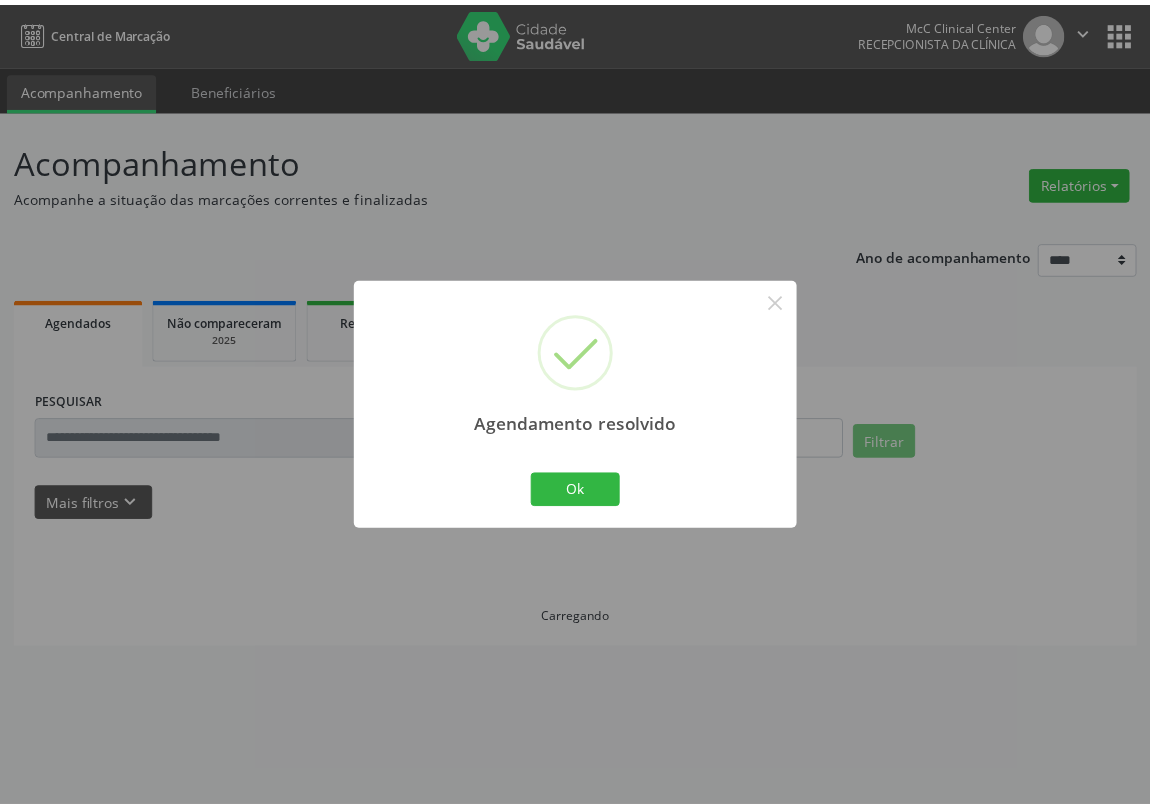 scroll, scrollTop: 0, scrollLeft: 0, axis: both 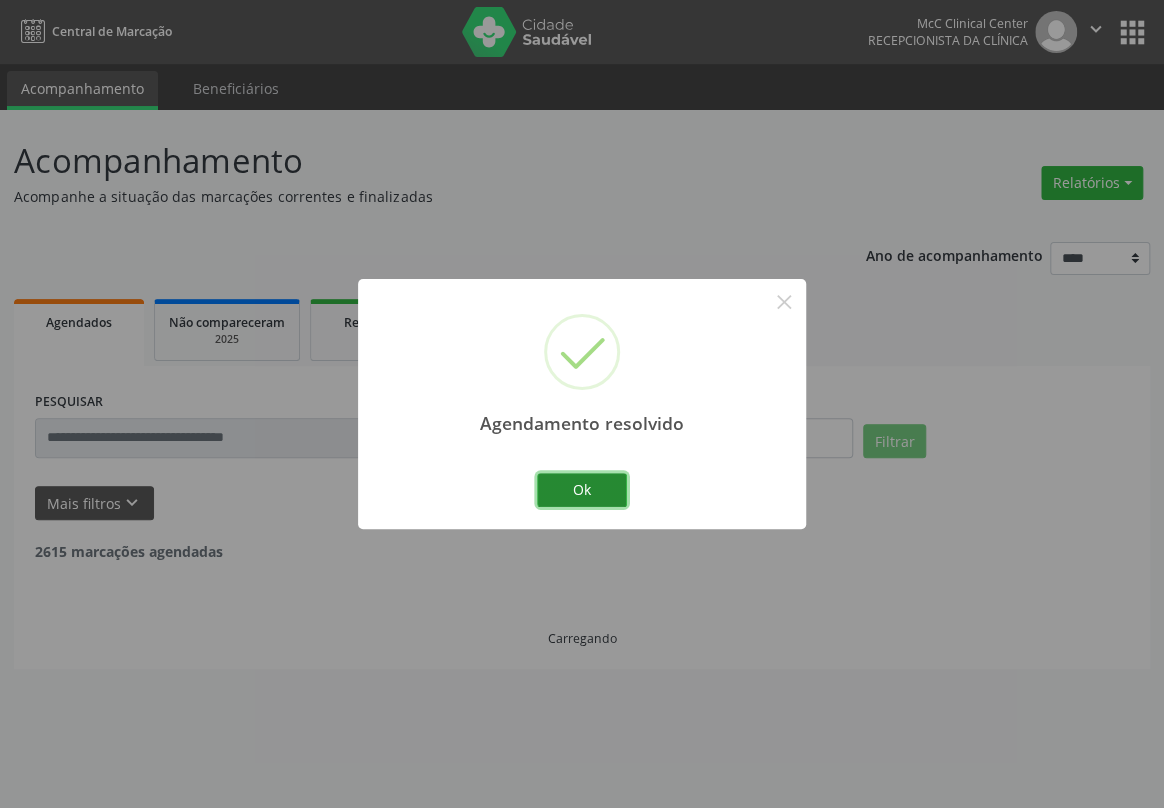 click on "Ok" at bounding box center (582, 490) 